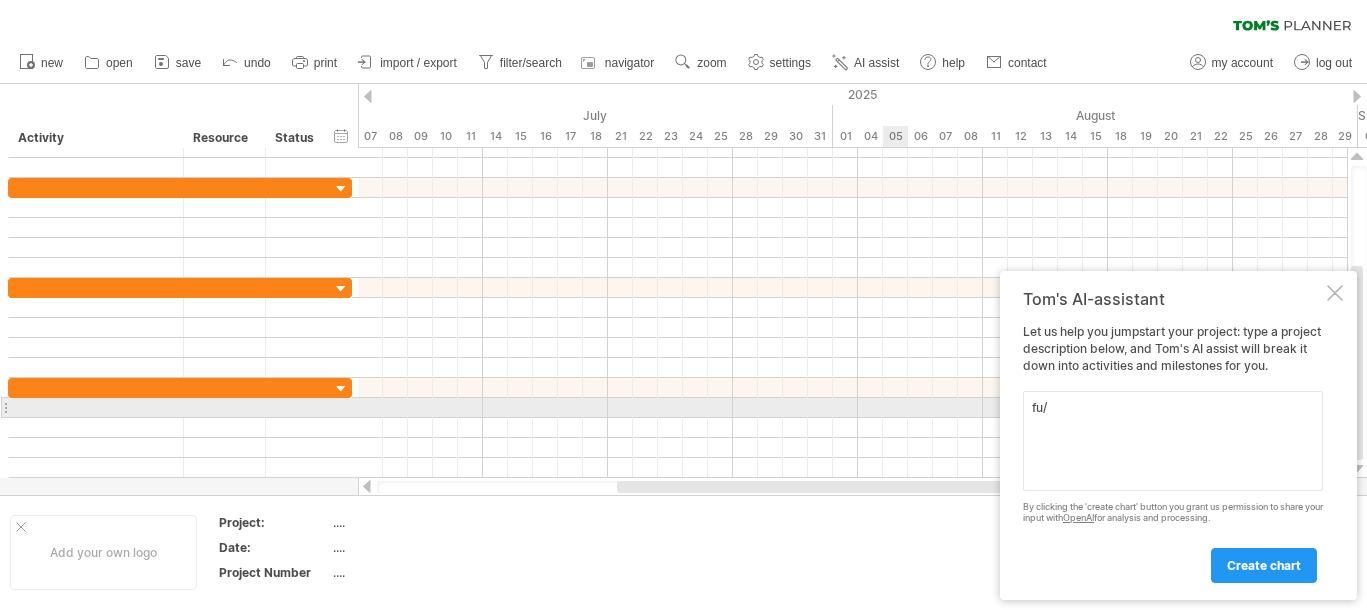 scroll, scrollTop: 0, scrollLeft: 0, axis: both 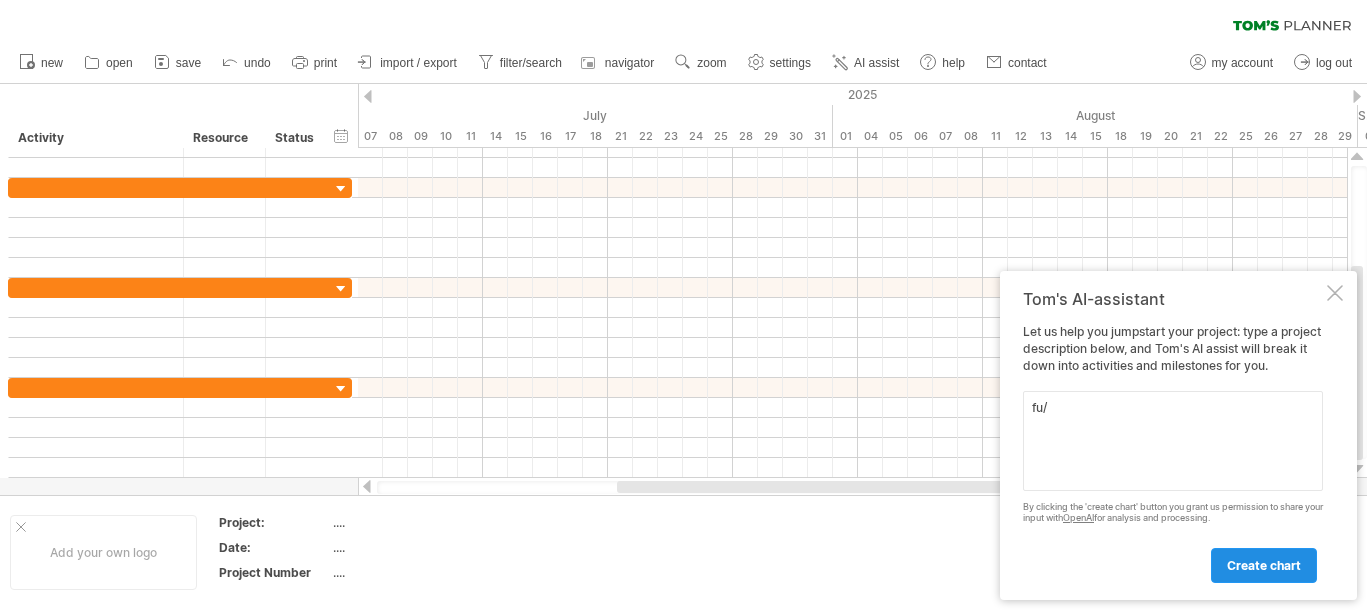 type on "fu/" 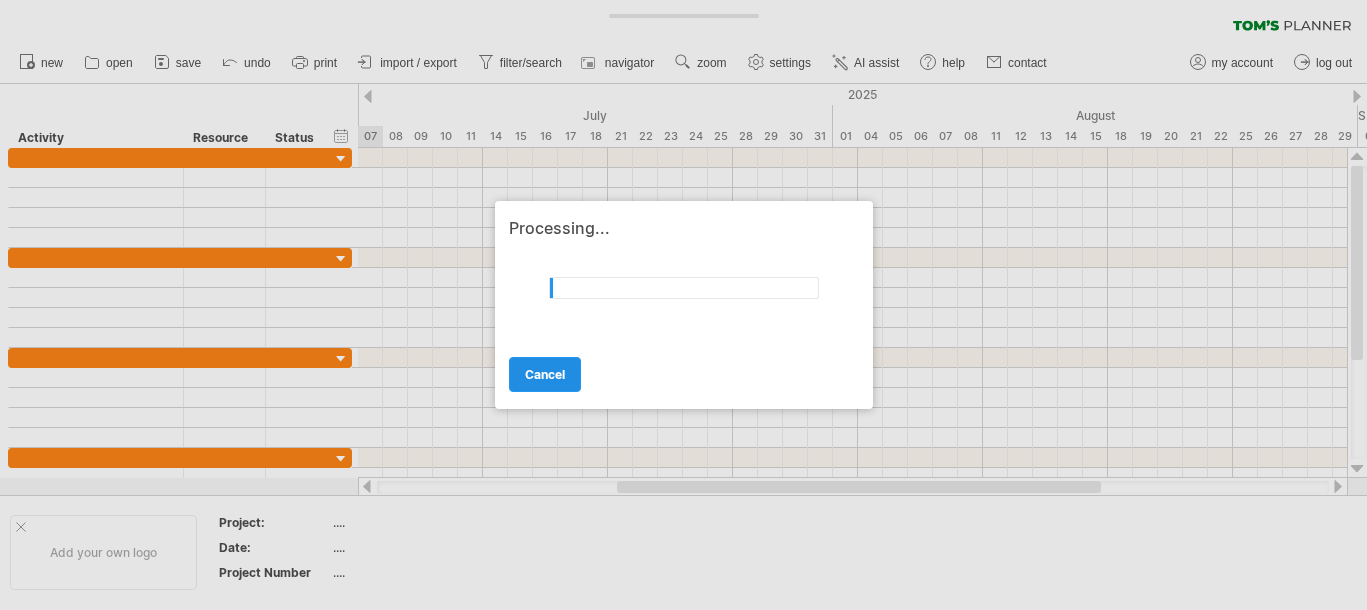 click on "cancel" at bounding box center (545, 374) 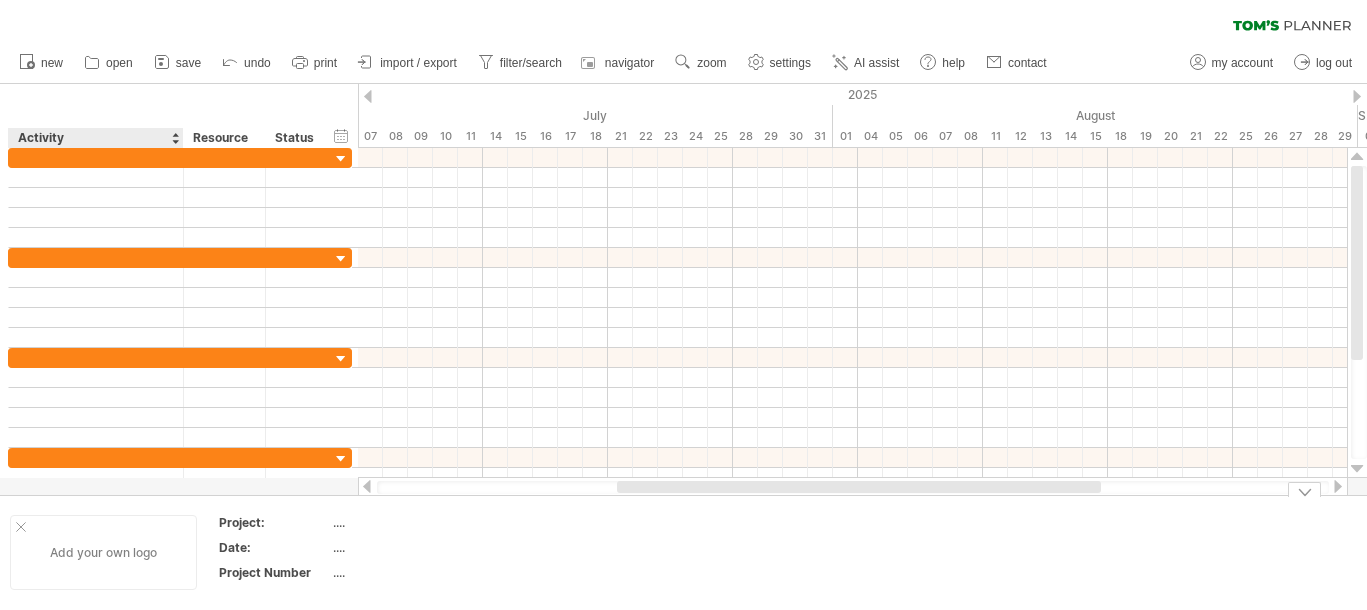 click on "Add your own logo" at bounding box center (103, 552) 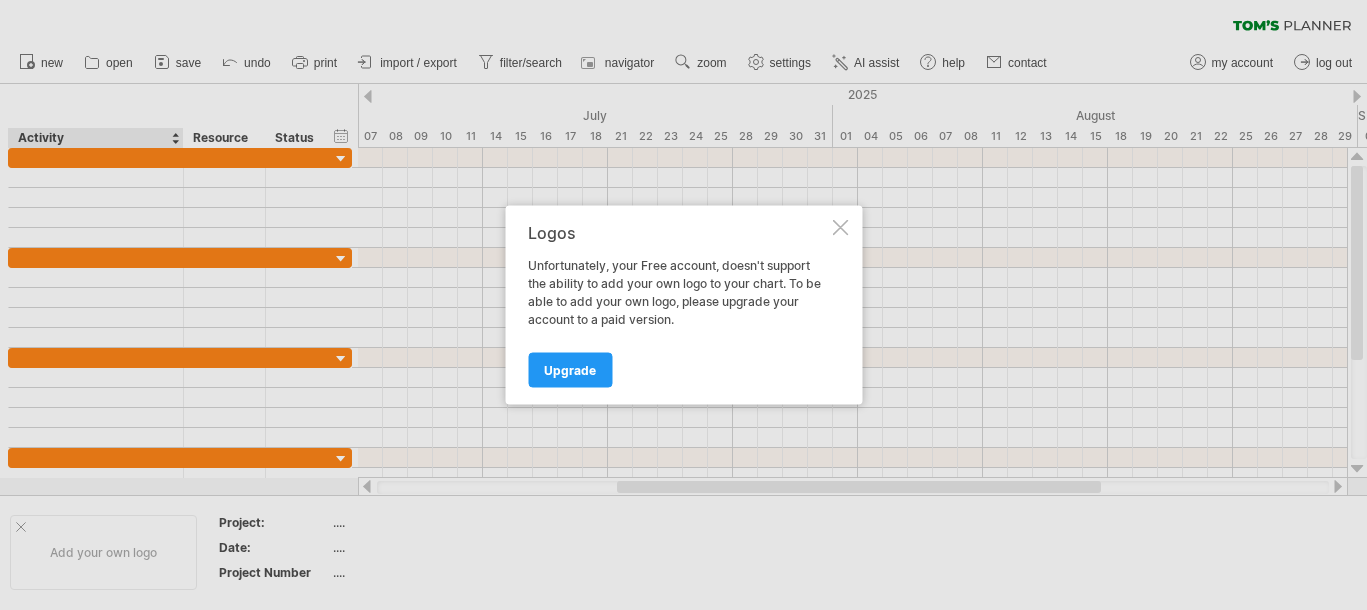click at bounding box center (840, 228) 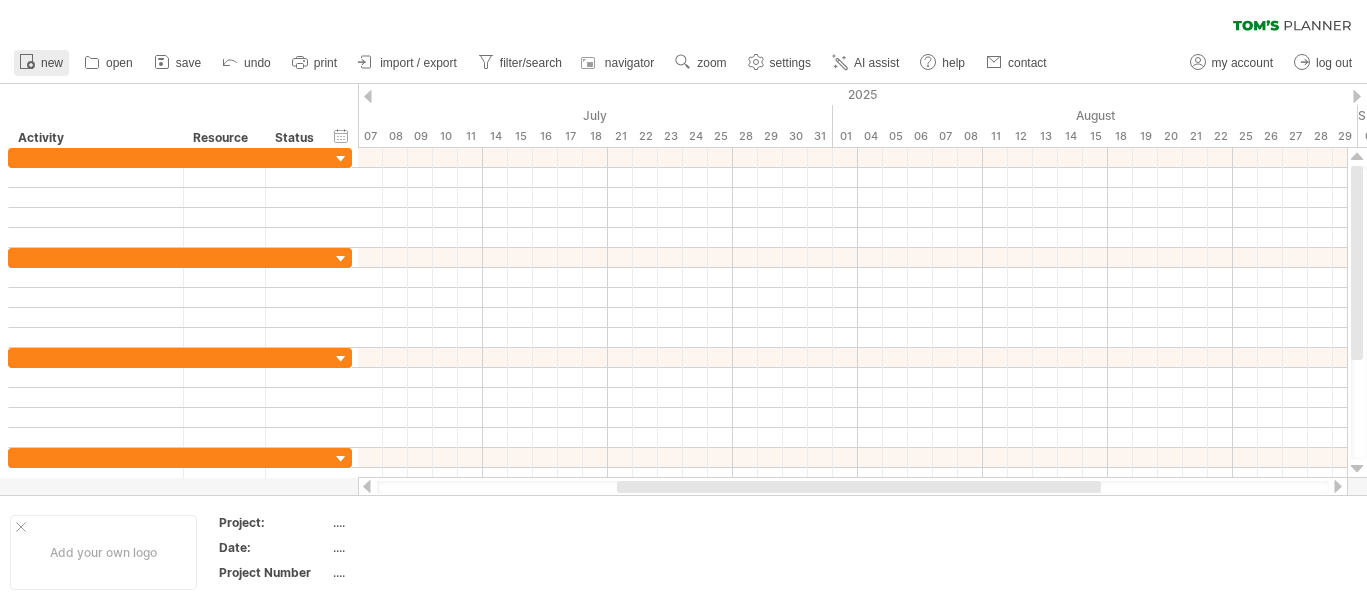 click on "new" at bounding box center (52, 63) 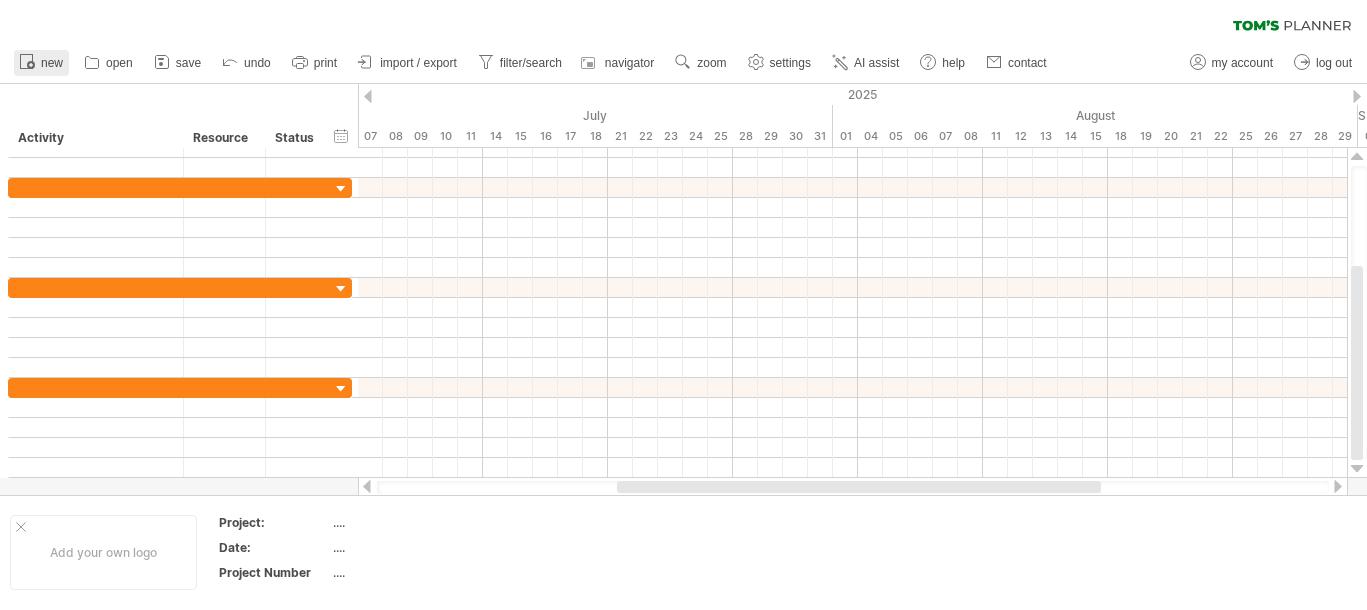 click on "new" at bounding box center (52, 63) 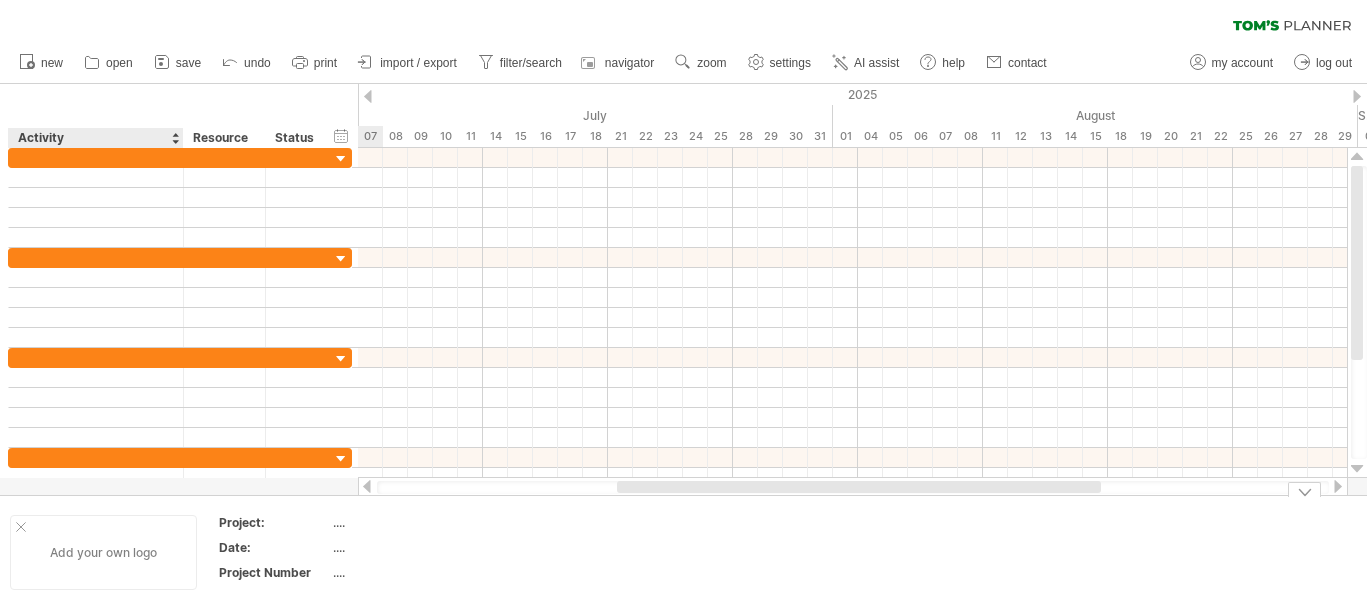 click on "Add your own logo" at bounding box center (103, 552) 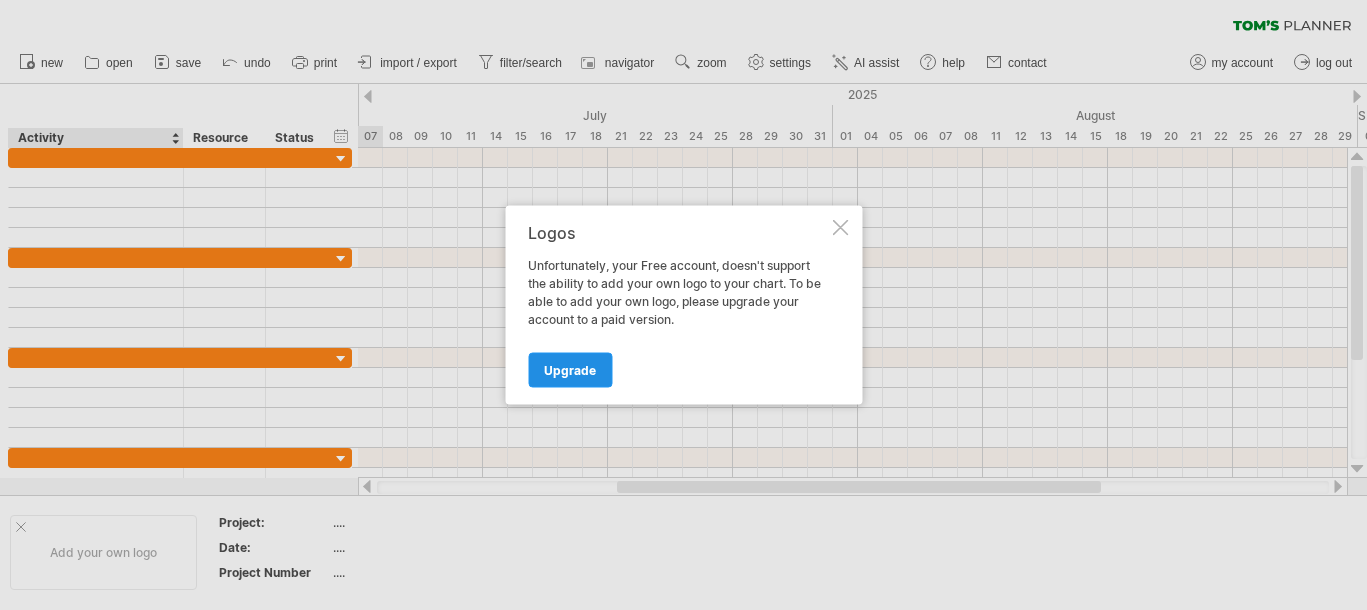 click on "Upgrade" at bounding box center (570, 370) 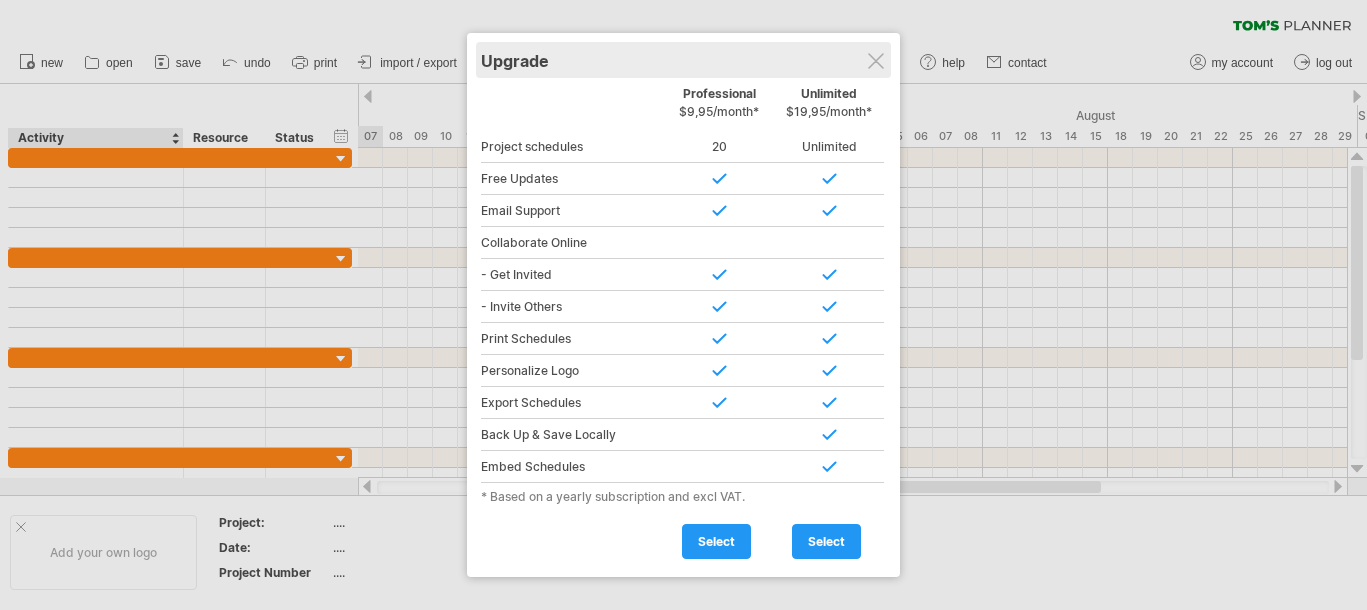 click on "Upgrade" at bounding box center [683, 60] 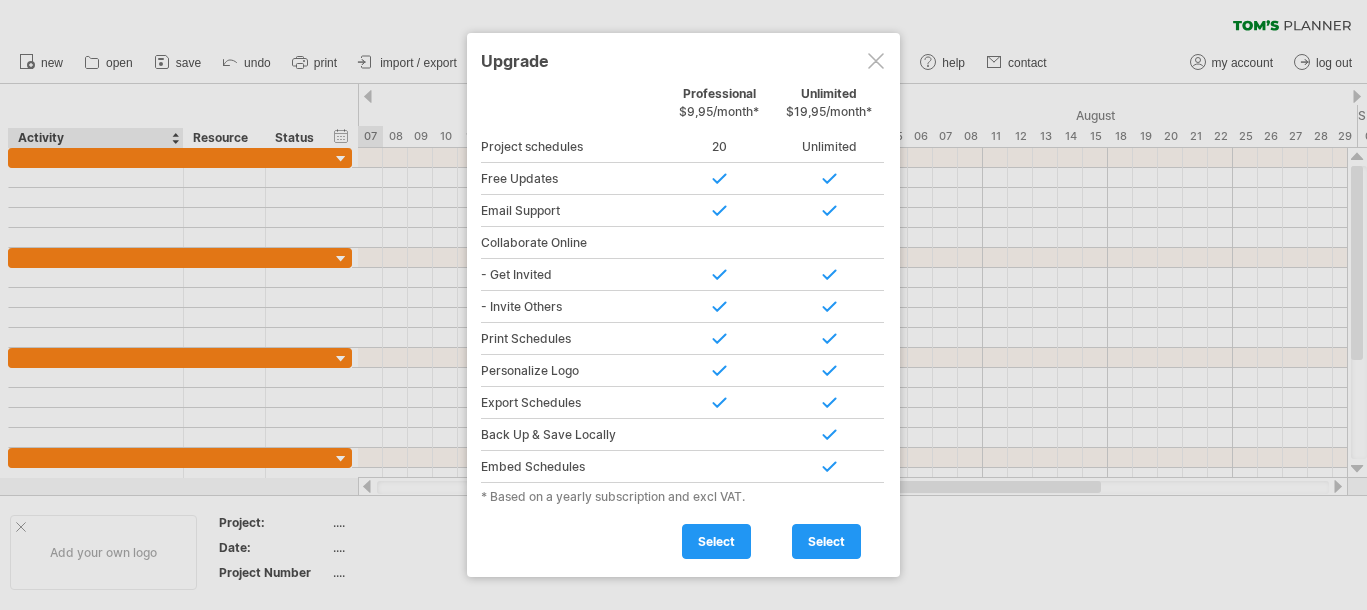 click at bounding box center (876, 61) 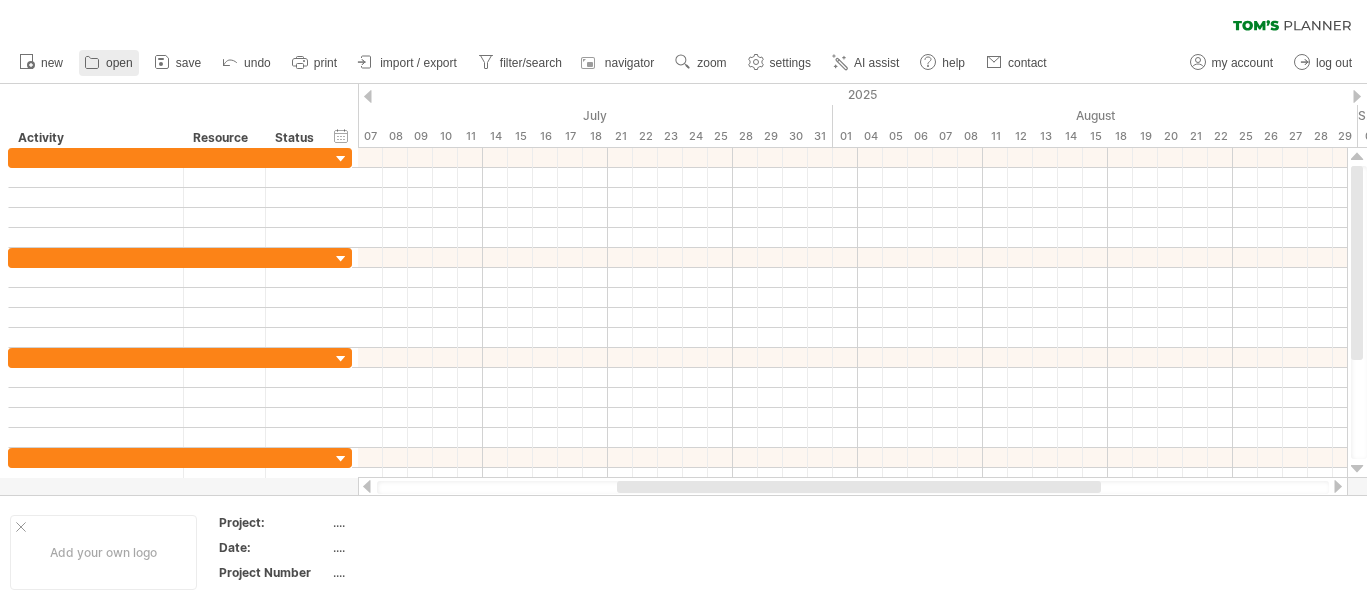 click on "open" at bounding box center [119, 63] 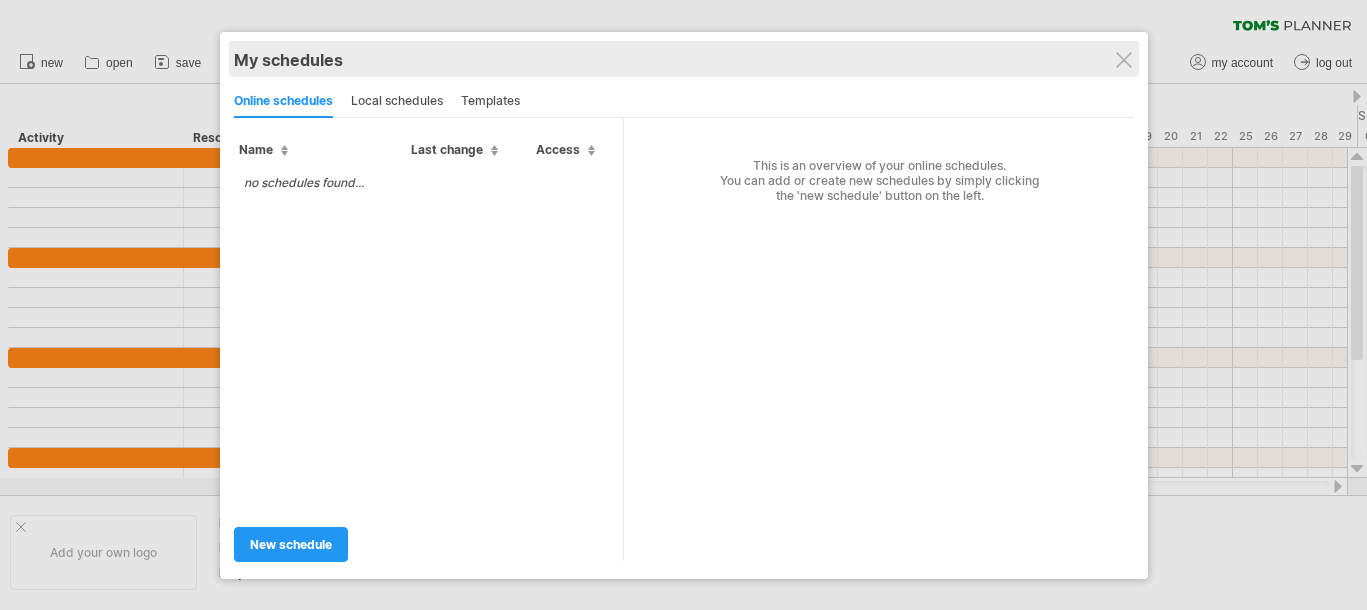 click on "My schedules
share/collaborate online" at bounding box center [684, 59] 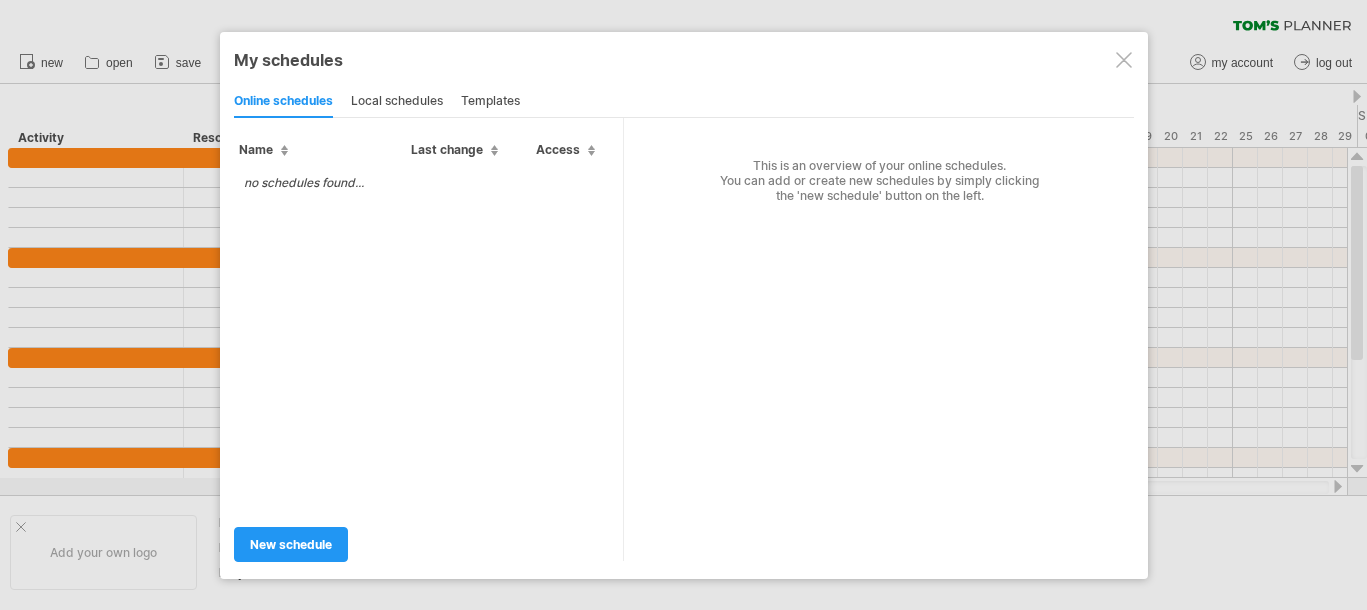 click at bounding box center (1124, 60) 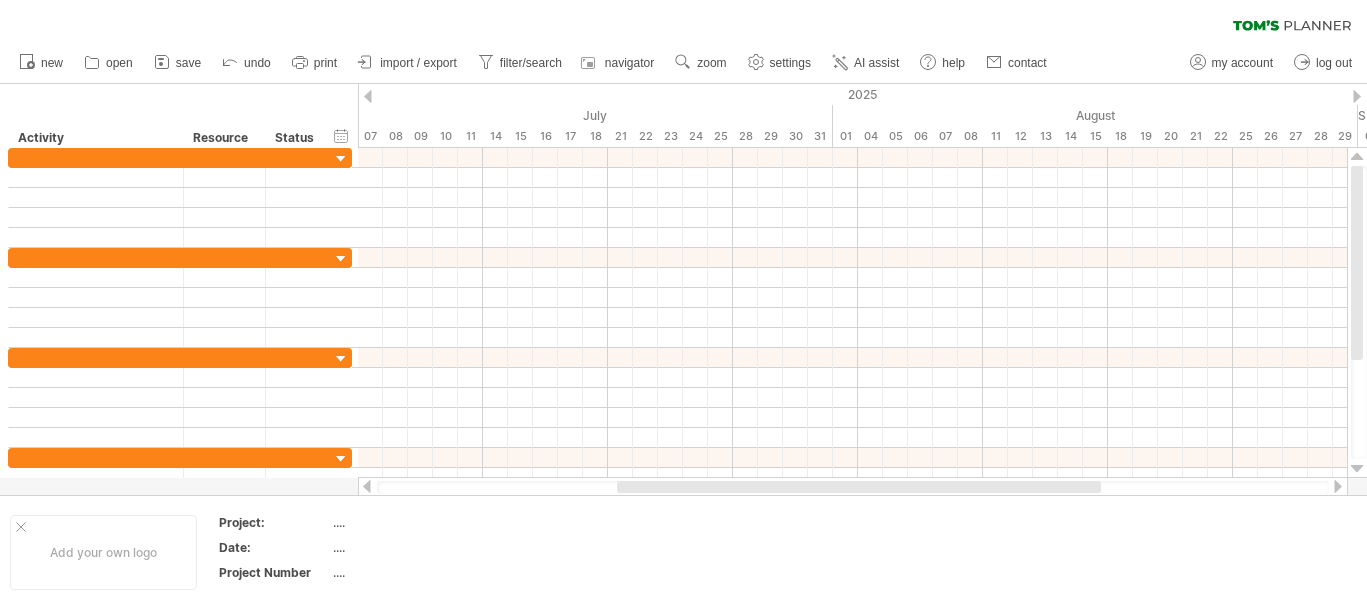 click at bounding box center (1292, 25) 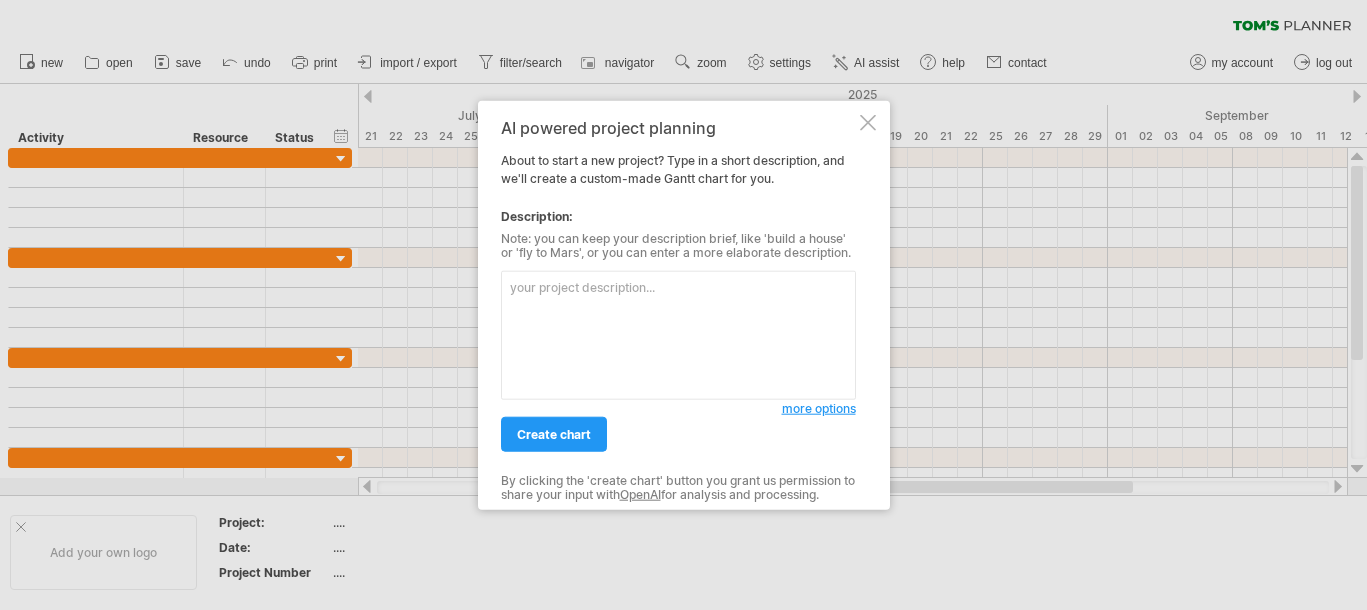 scroll, scrollTop: 0, scrollLeft: 0, axis: both 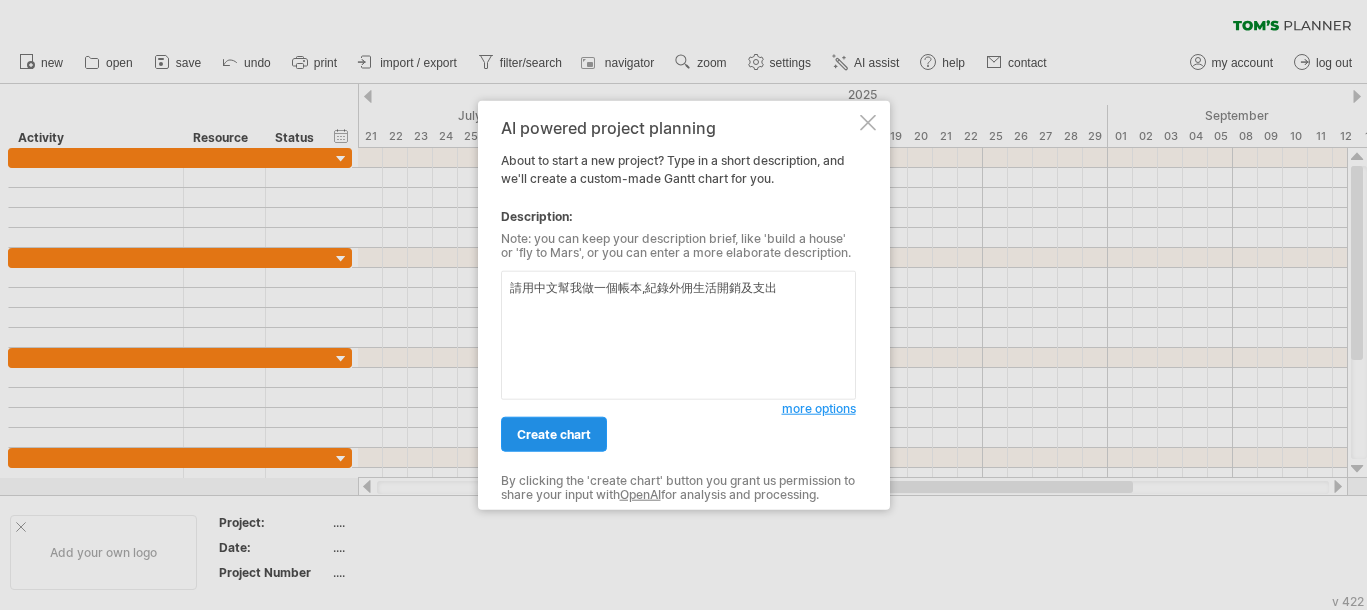 type on "請用中文幫我做一個帳本,紀錄外佣生活開銷及支出" 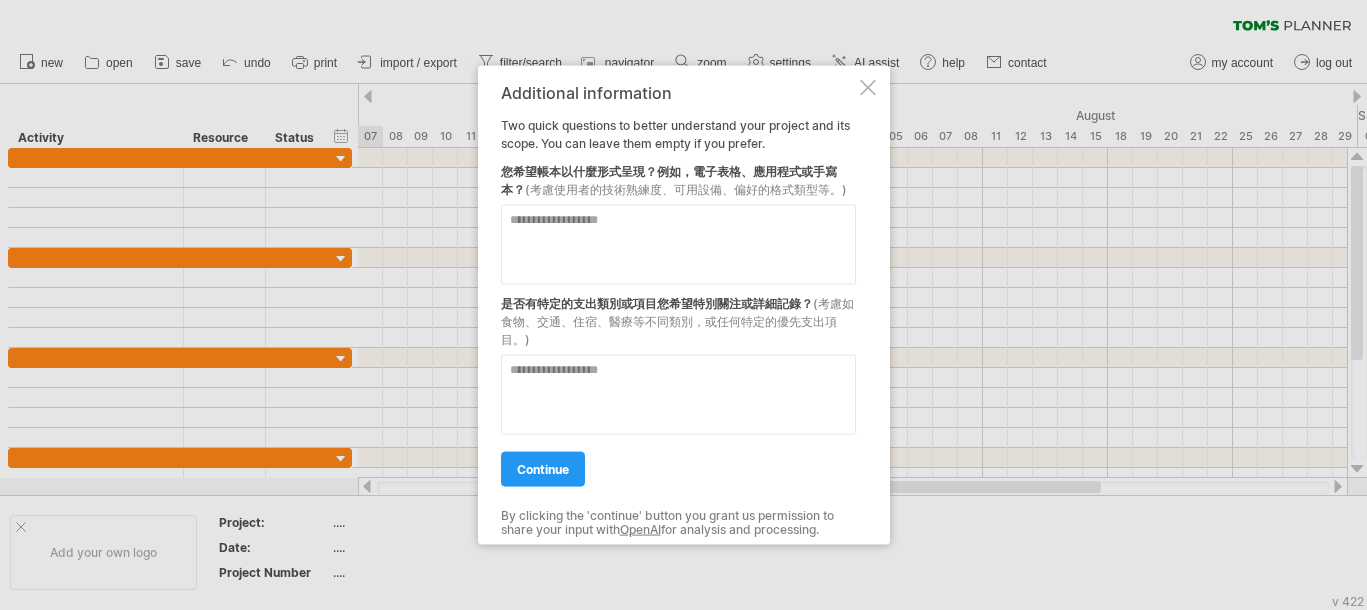 click at bounding box center (678, 245) 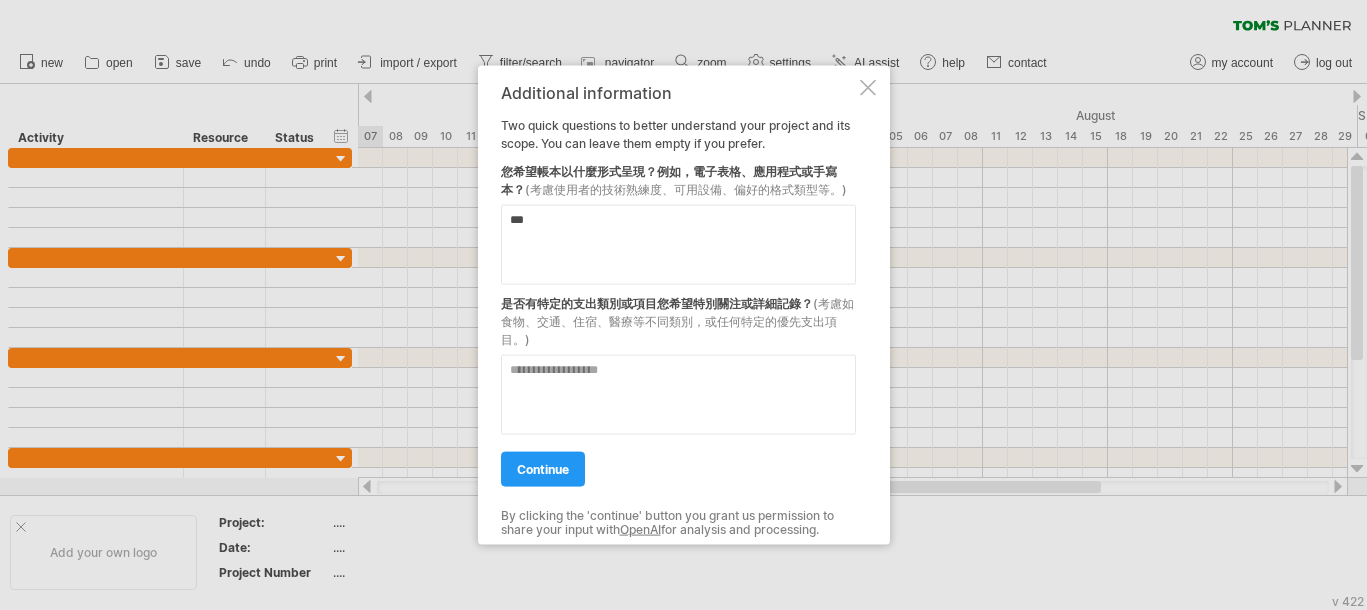 type on "***" 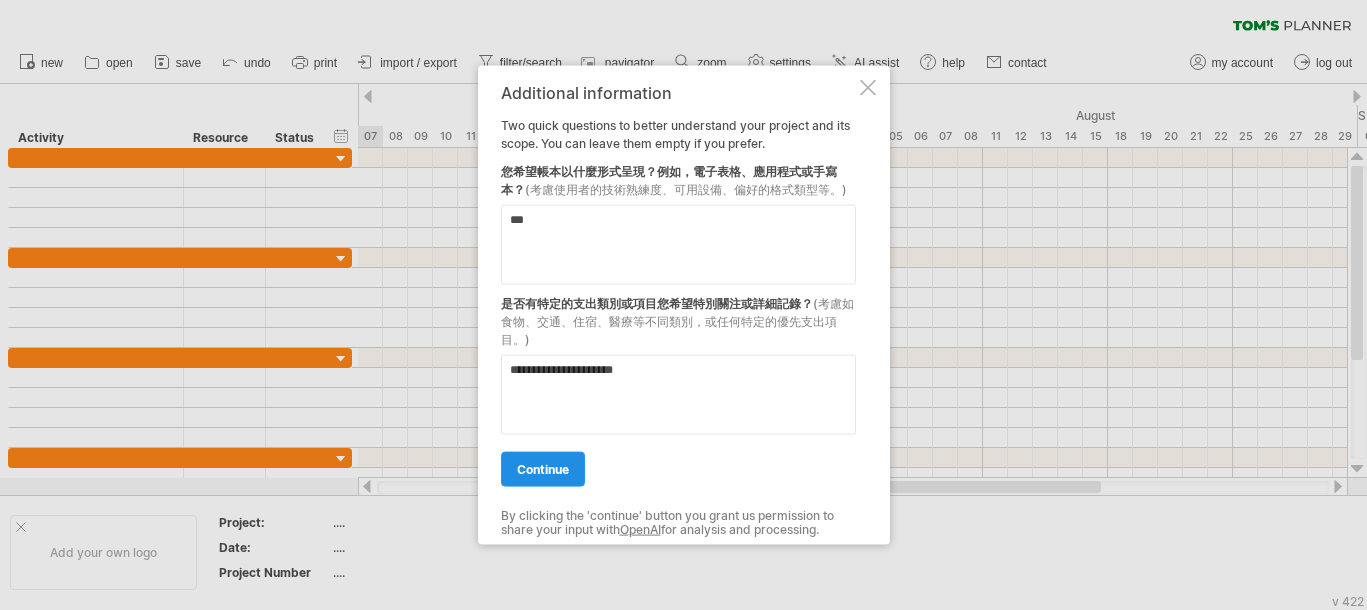 type on "**********" 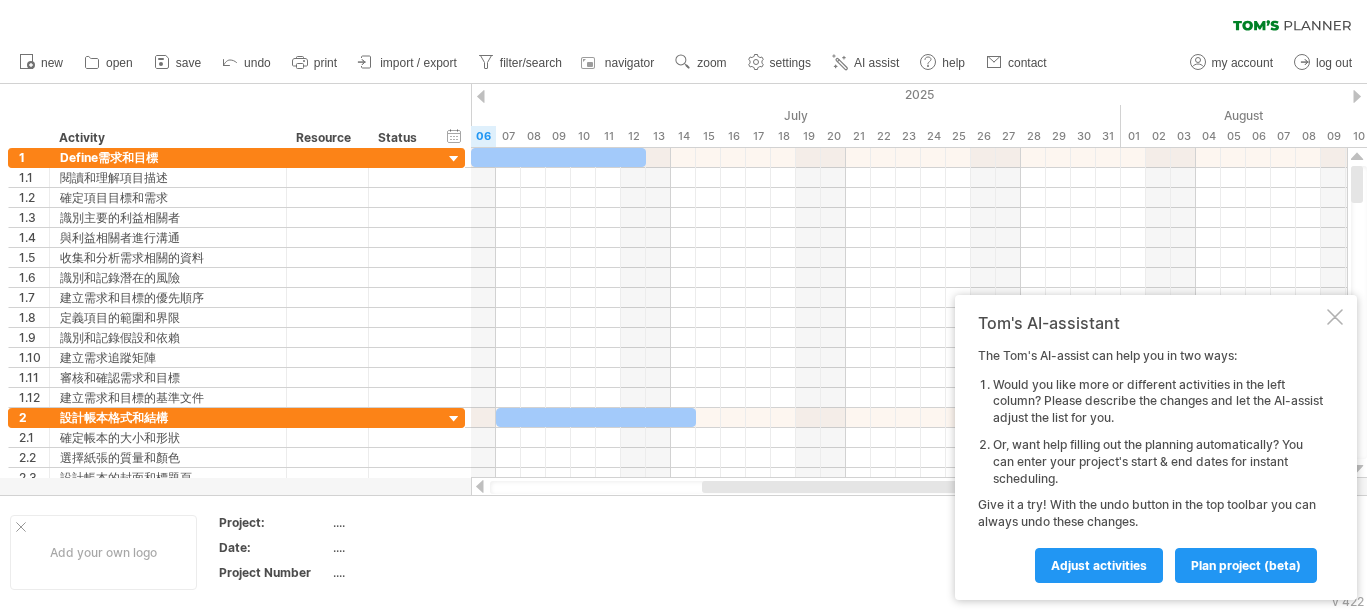 drag, startPoint x: 984, startPoint y: 318, endPoint x: 1278, endPoint y: 524, distance: 358.98746 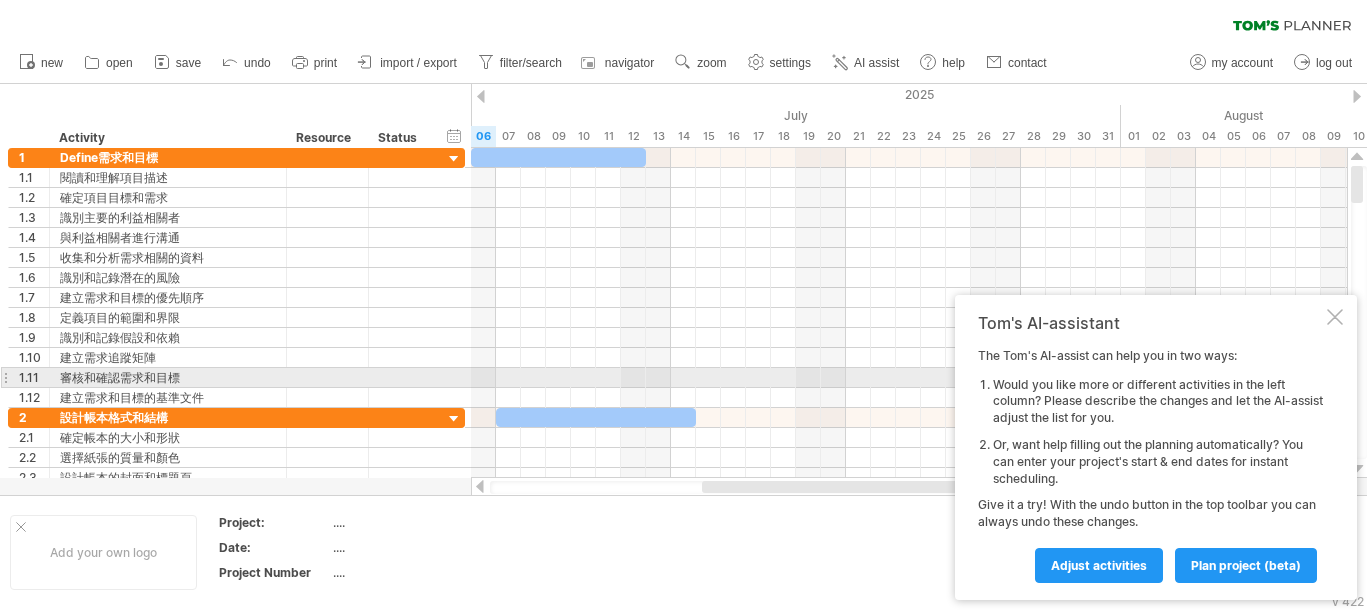 drag, startPoint x: 1199, startPoint y: 517, endPoint x: 1021, endPoint y: 366, distance: 233.42023 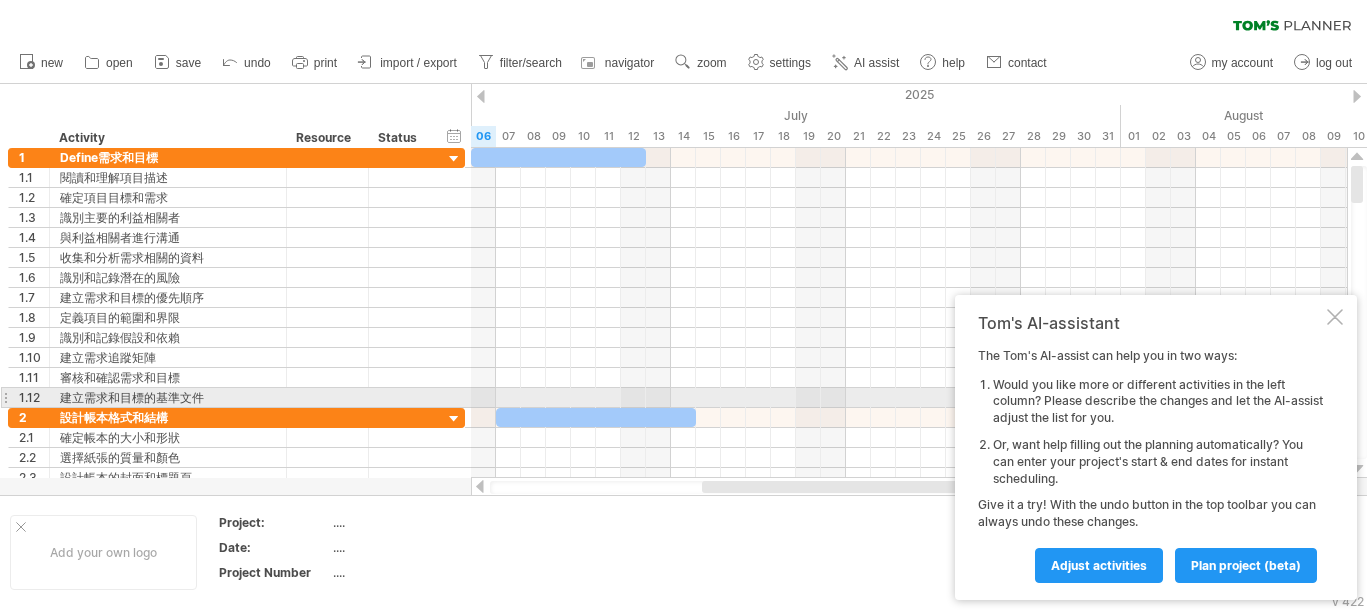 click on "Would you like more or different activities in the left column? Please describe the changes and let the AI-assist adjust the list for you." at bounding box center (1158, 402) 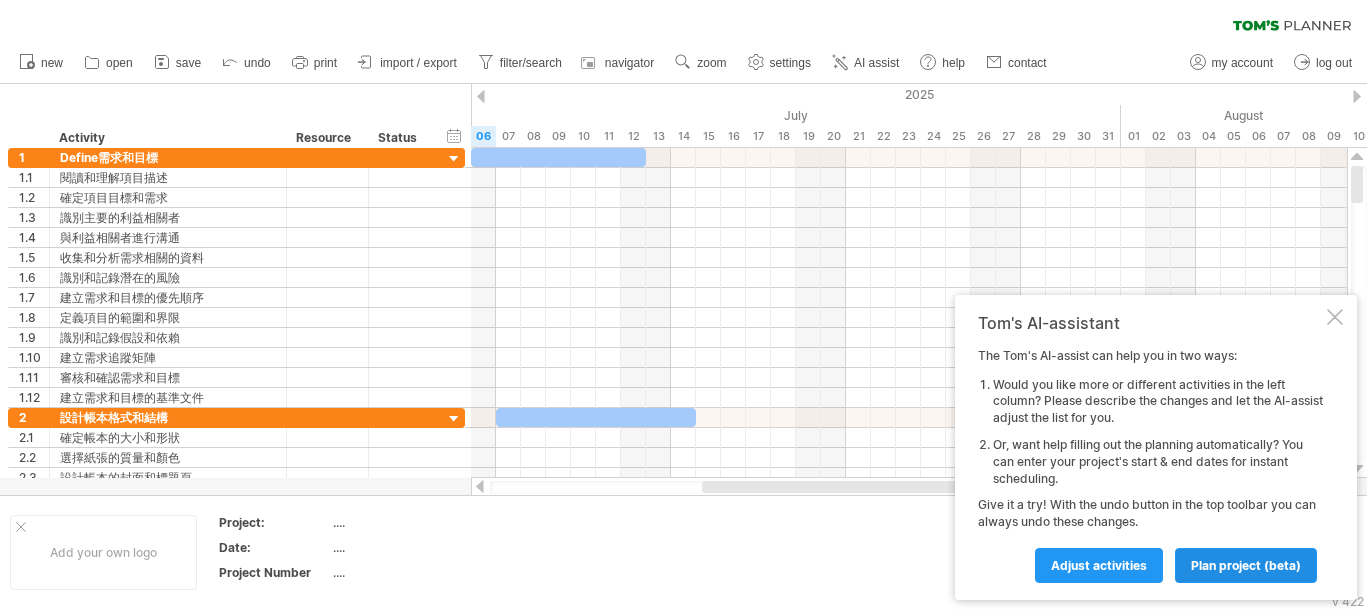 click on "plan project (beta)" at bounding box center (1099, 565) 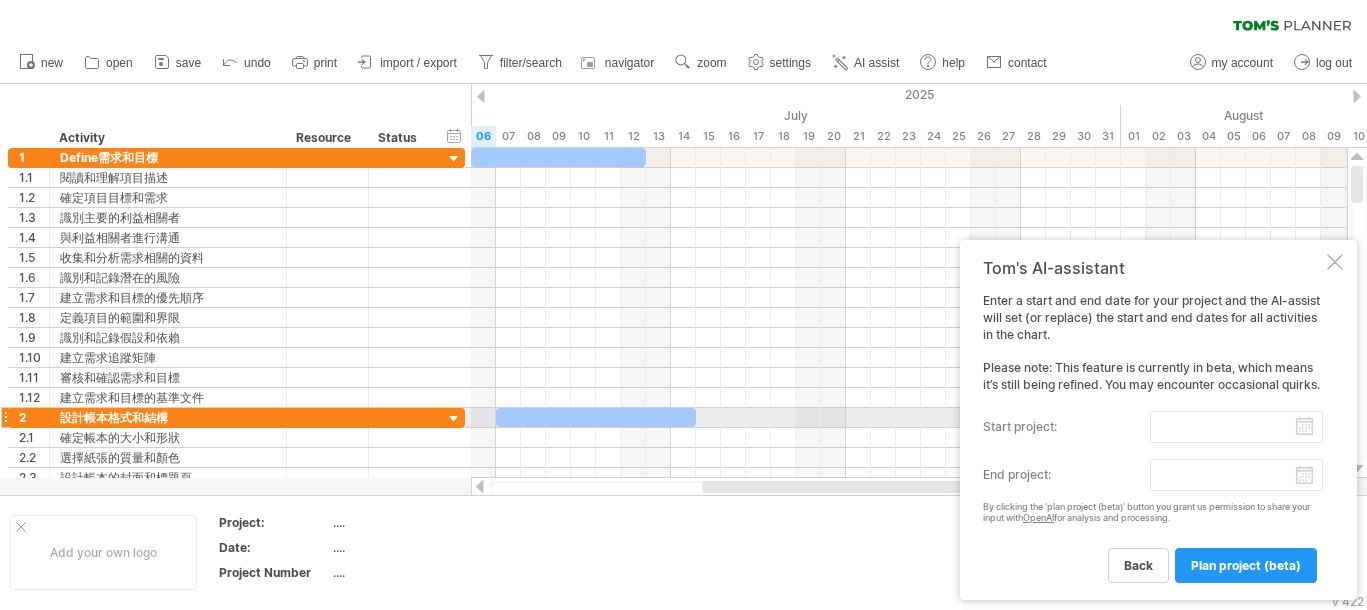 click on "start project:" at bounding box center (1236, 427) 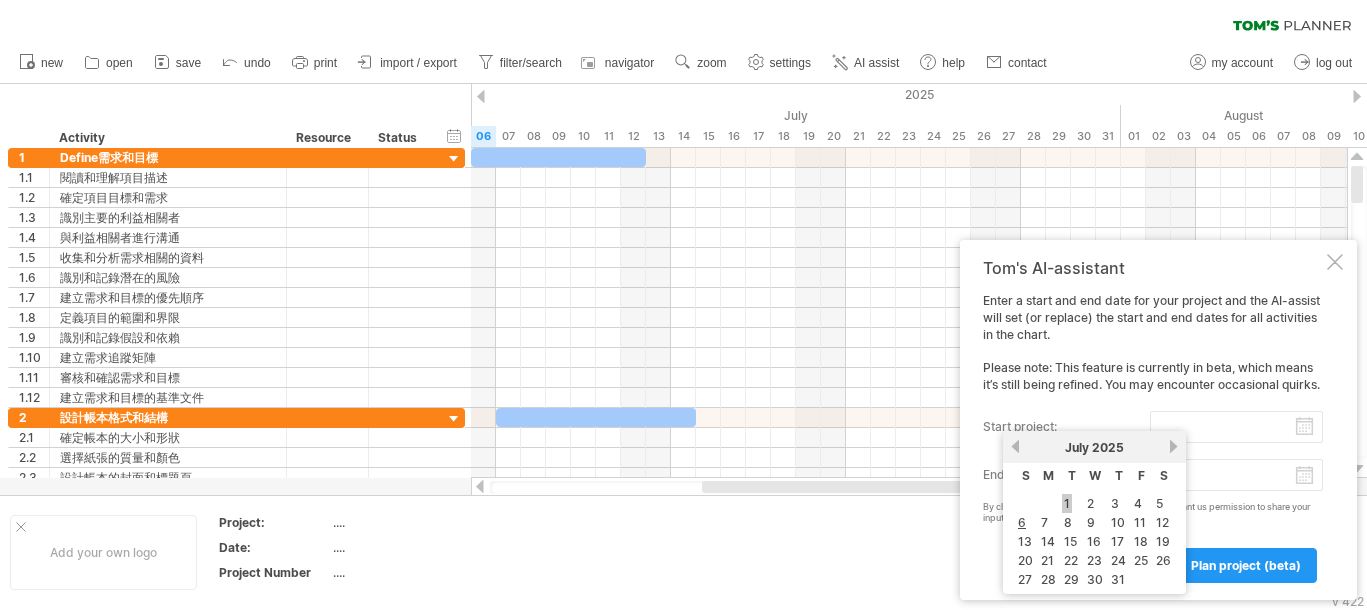 click on "1" at bounding box center (1067, 503) 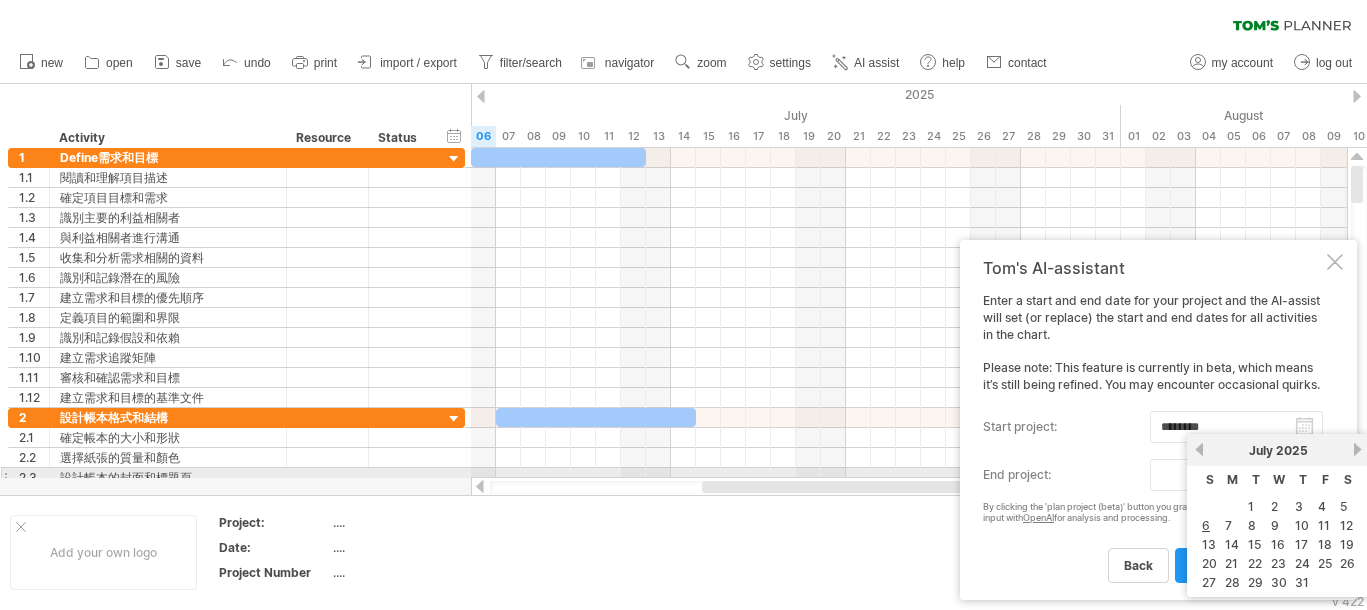 click on "progress(100%)
Trying to reach plan.tomsplanner.com
Connected again...
0%
clear filter
reapply filter" at bounding box center (683, 307) 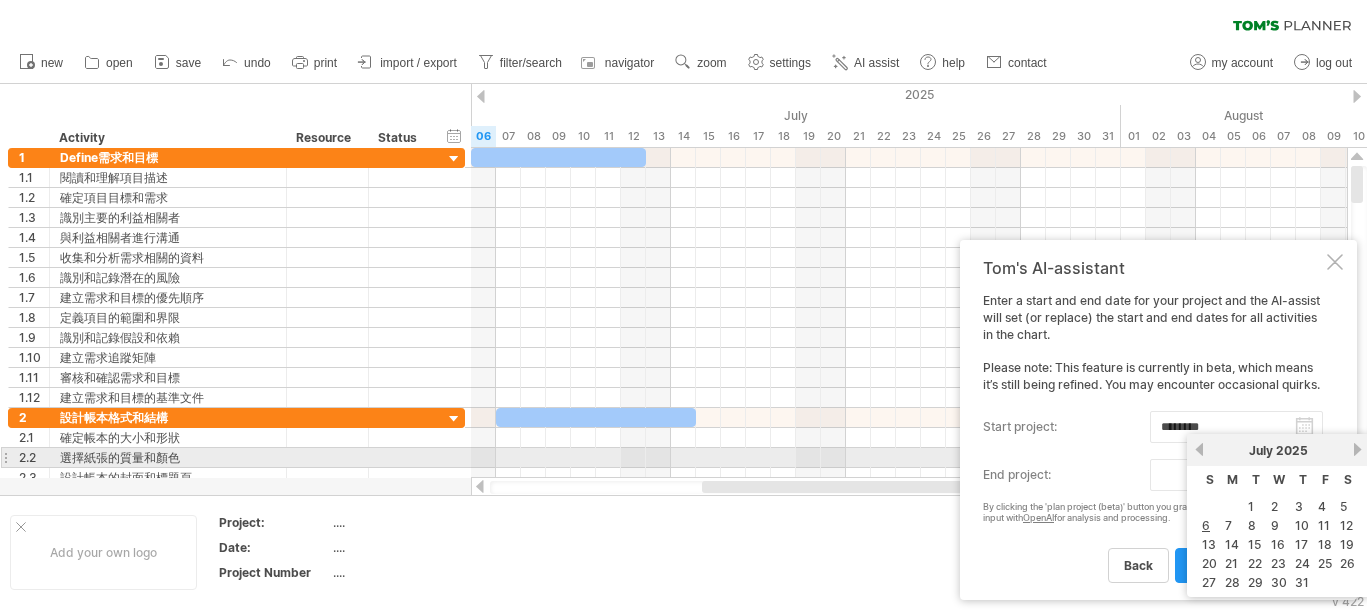 click on "next" at bounding box center (1357, 449) 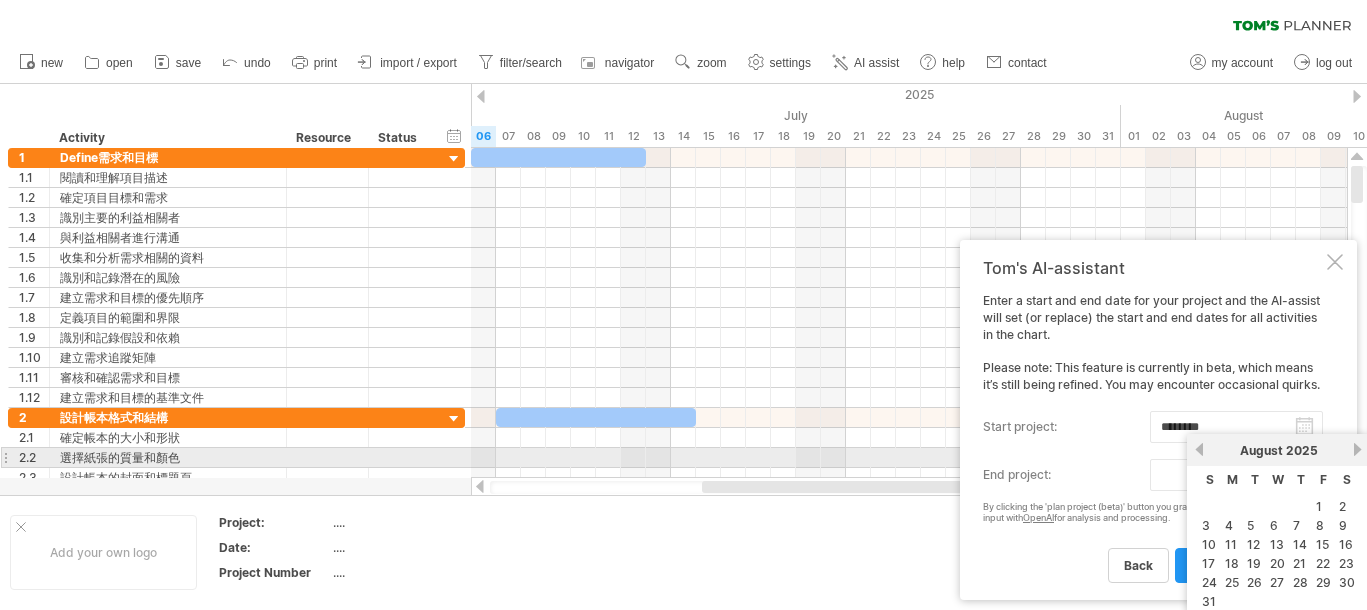 click on "next" at bounding box center [1357, 449] 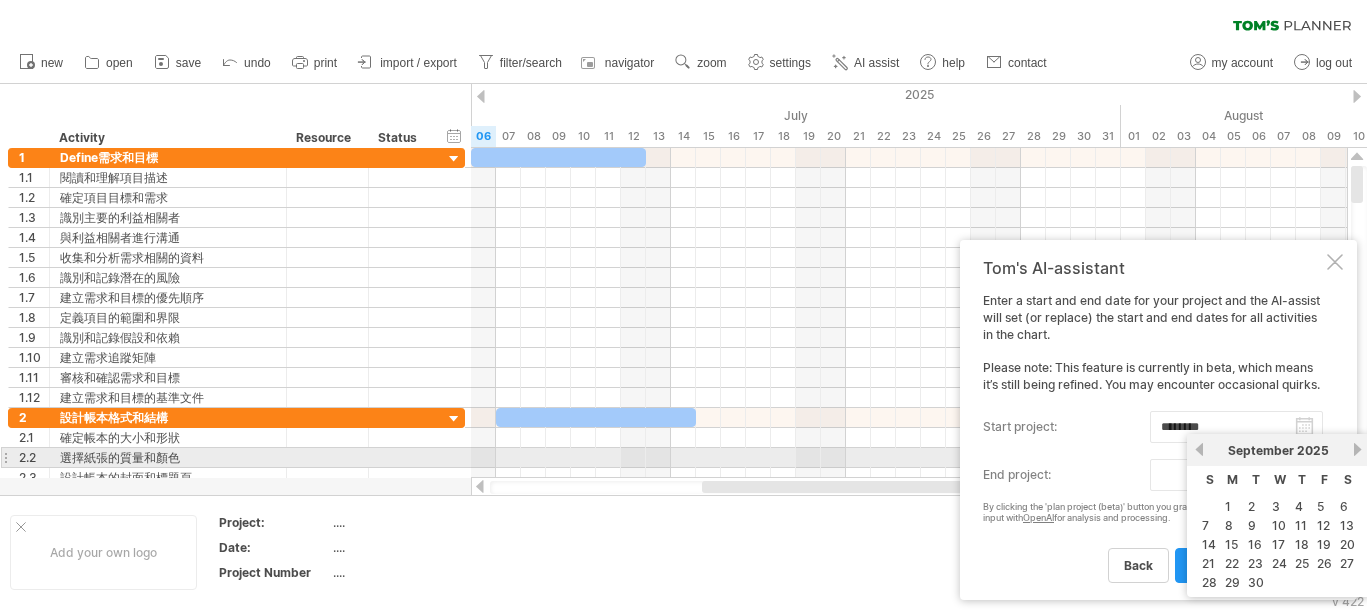 click on "next" at bounding box center (1357, 449) 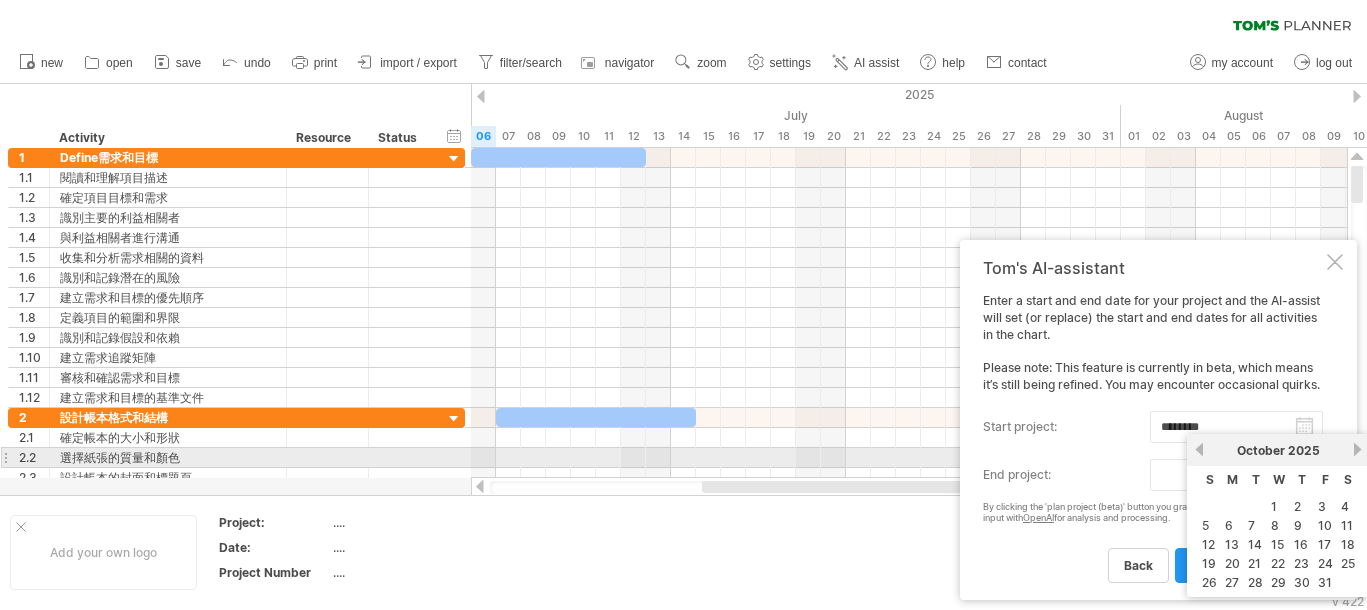 click on "next" at bounding box center [1357, 449] 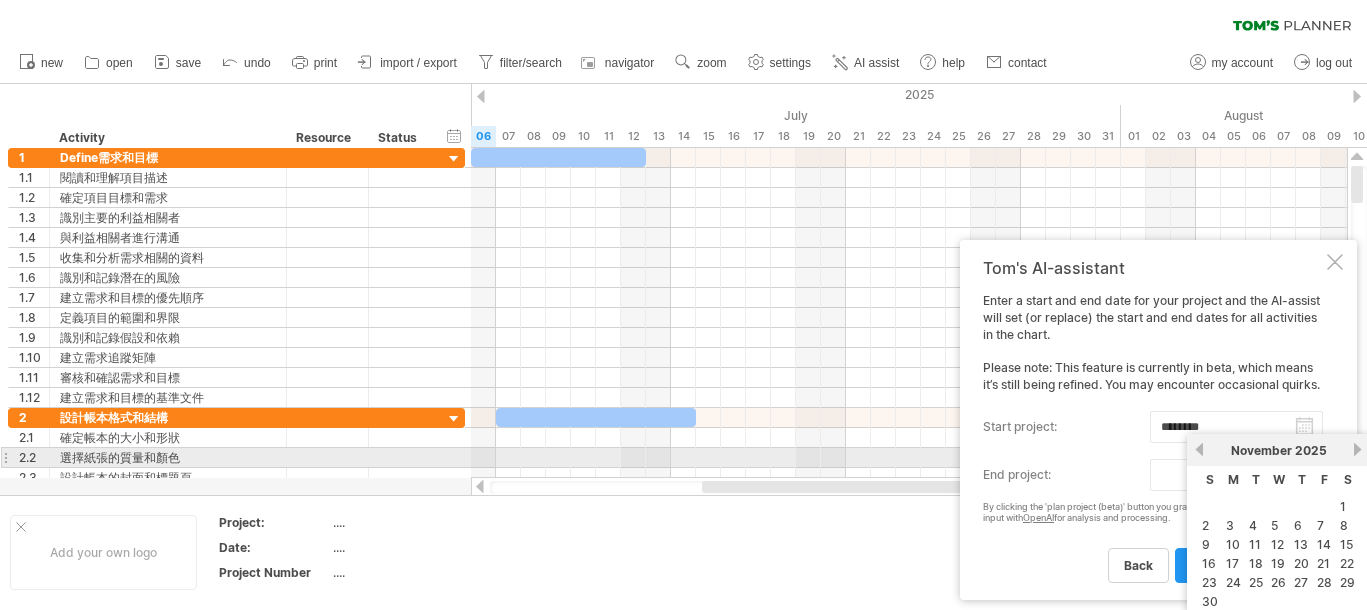click on "next" at bounding box center [1357, 449] 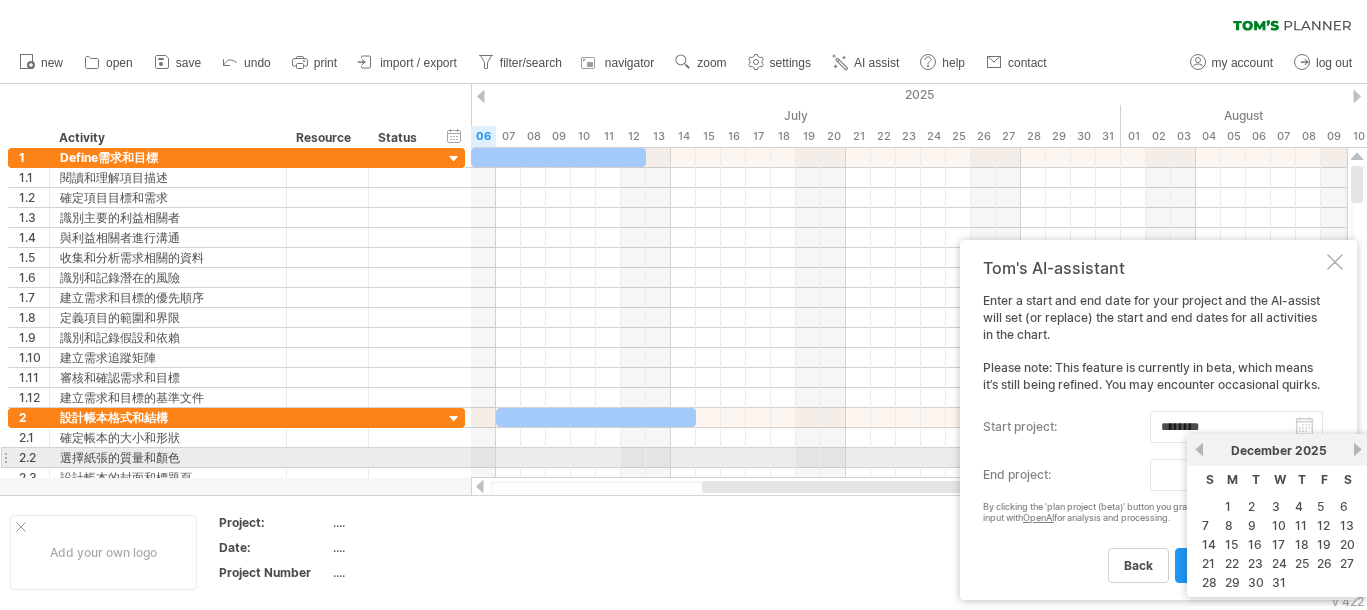 click on "next" at bounding box center (1357, 449) 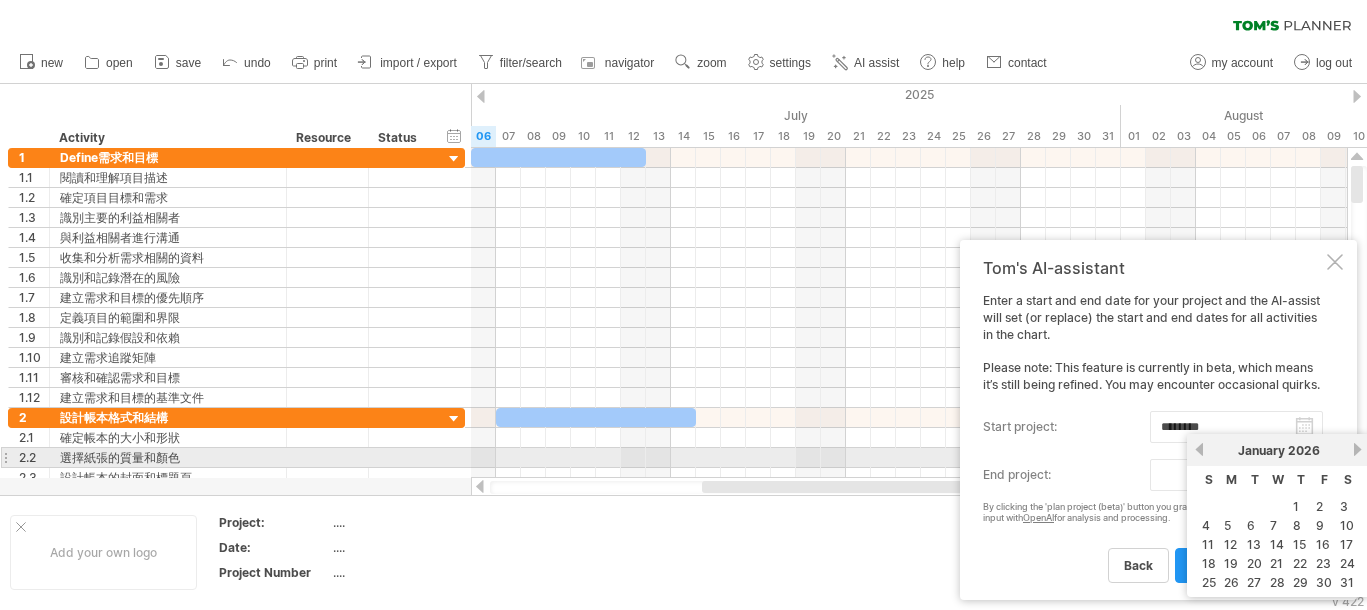 click on "next" at bounding box center [1357, 449] 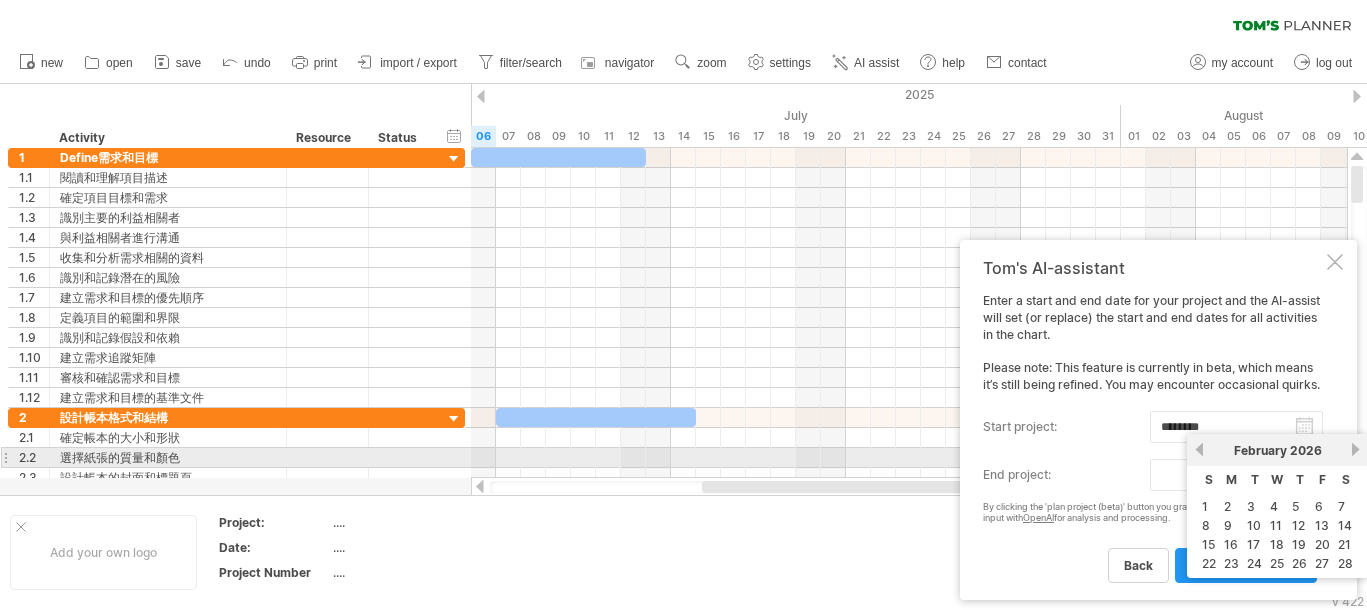 click on "next" at bounding box center (1355, 449) 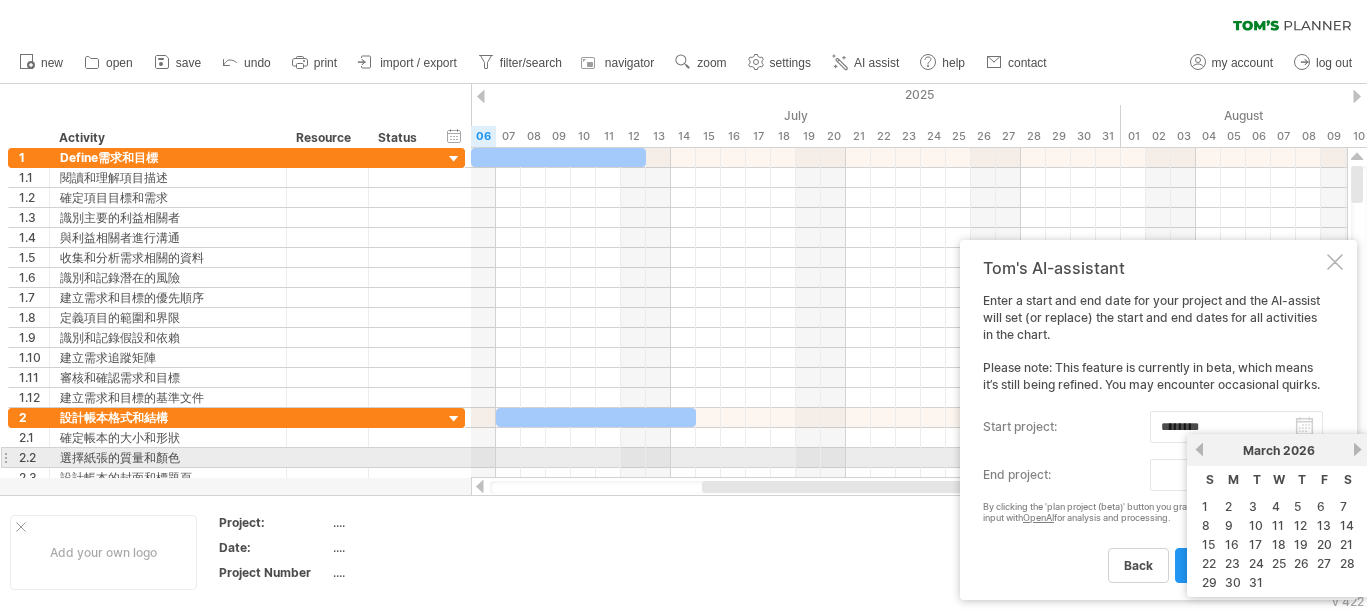 click on "next" at bounding box center (1357, 449) 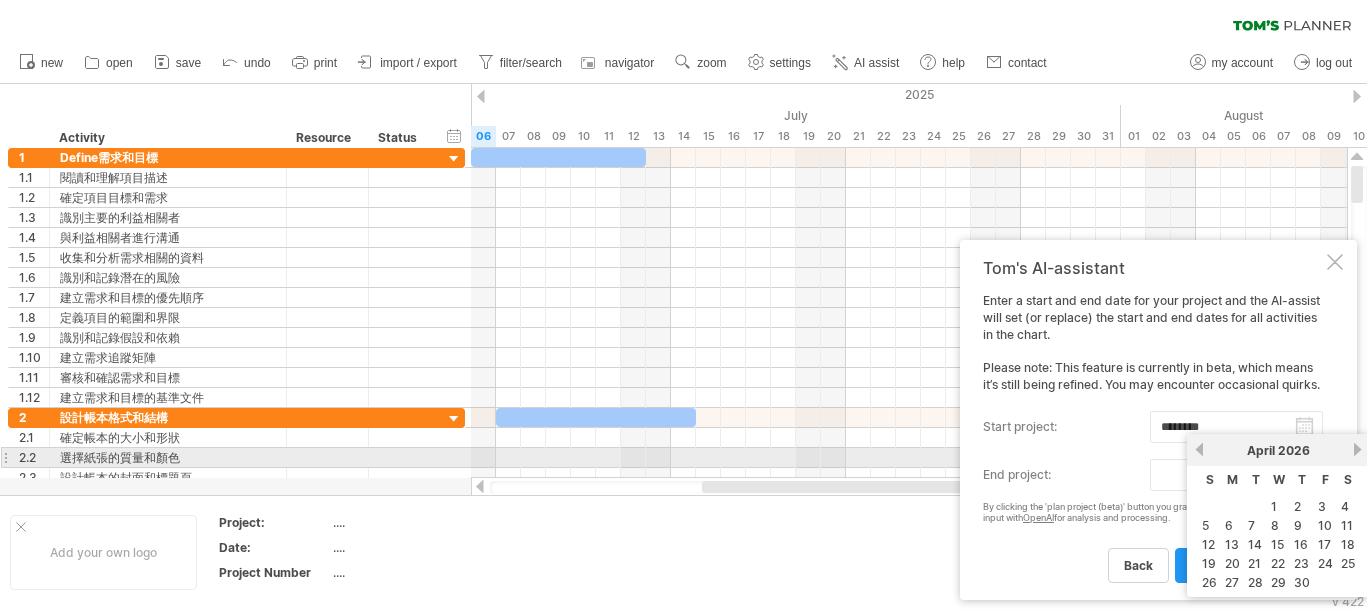 click on "next" at bounding box center [1357, 449] 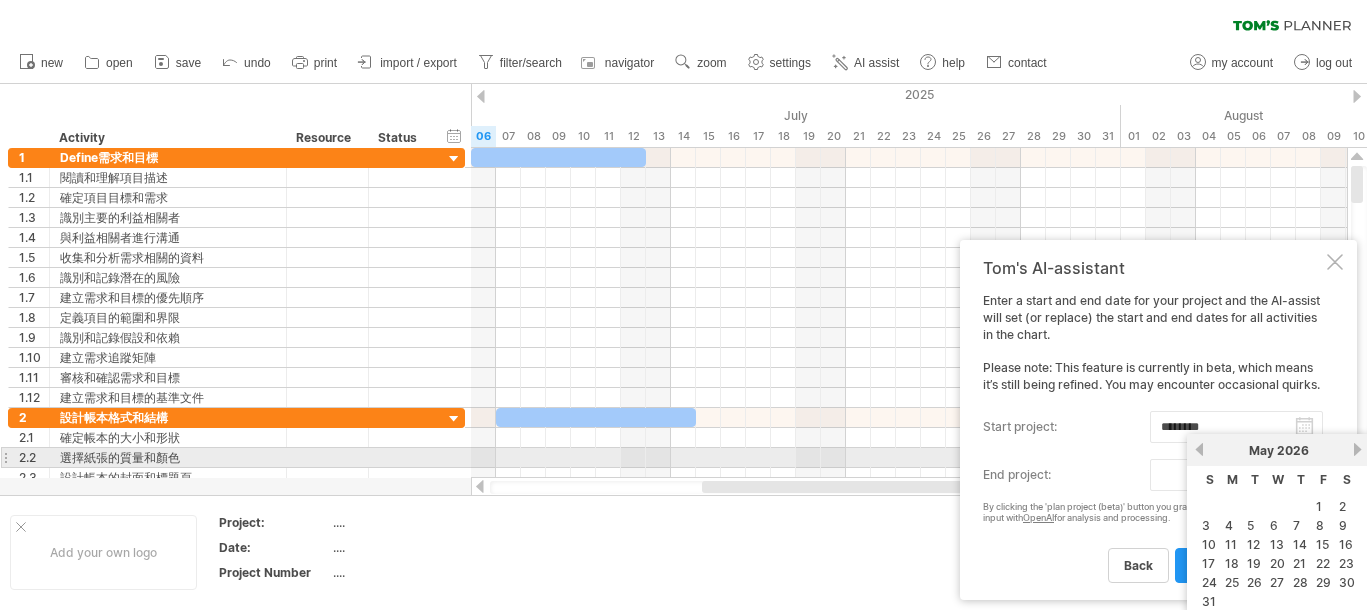 click on "next" at bounding box center (1357, 449) 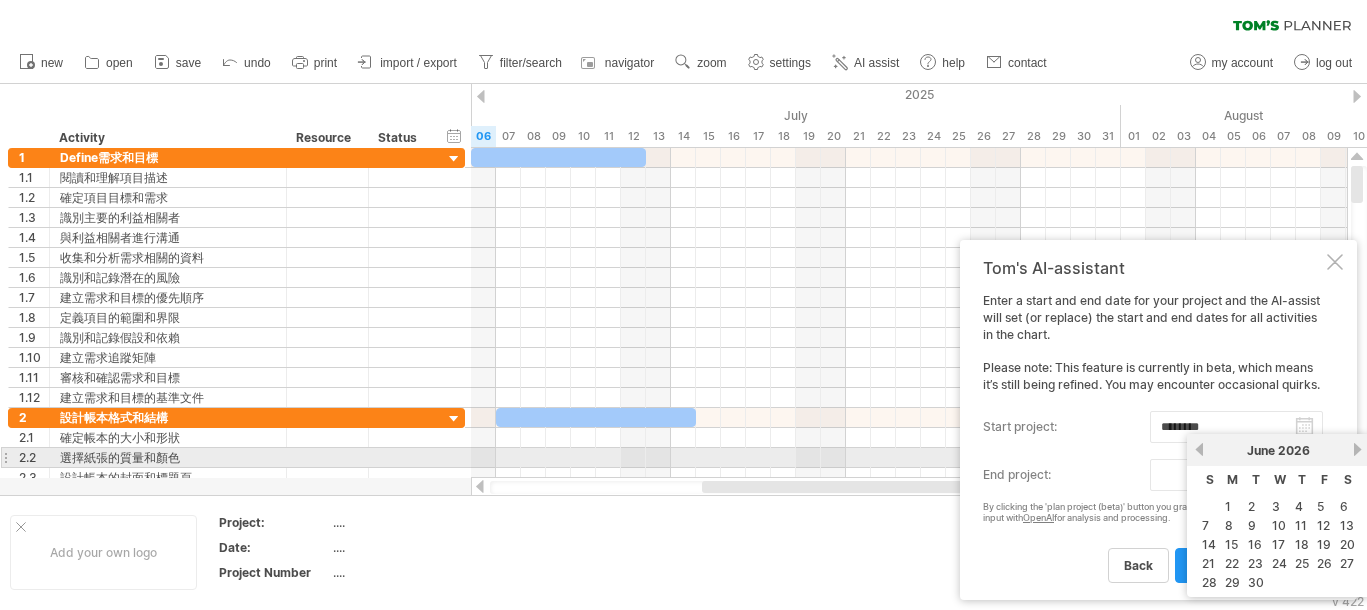 click on "next" at bounding box center [1357, 449] 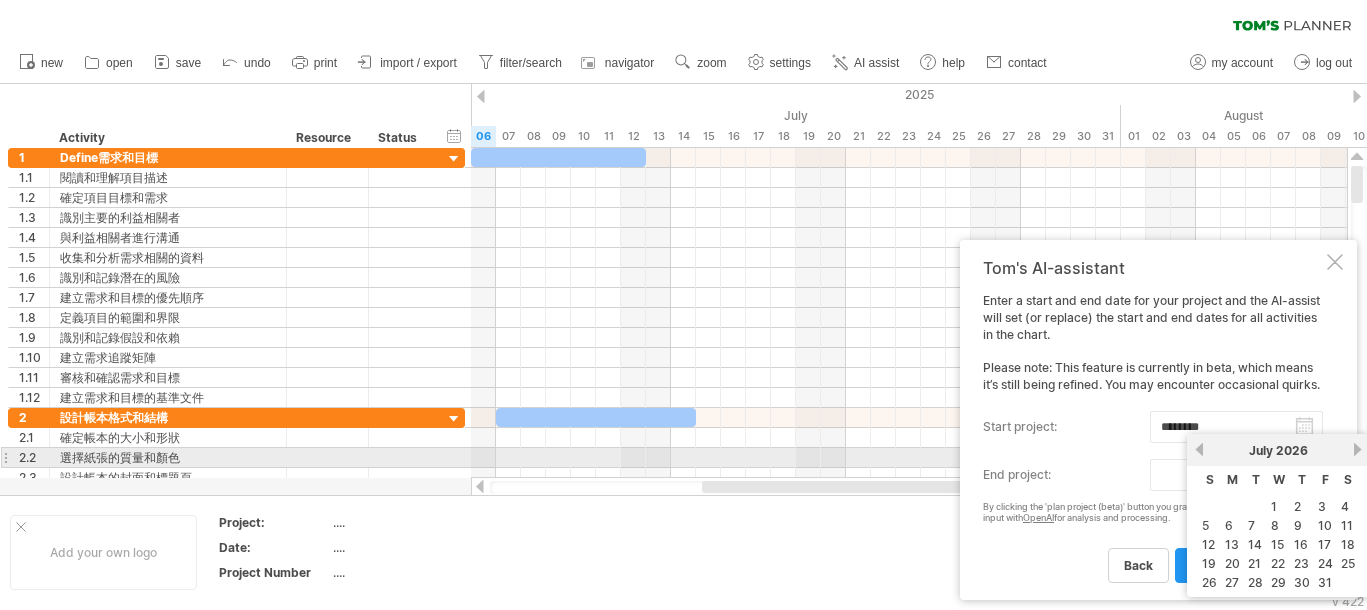 click on "next" at bounding box center [1357, 449] 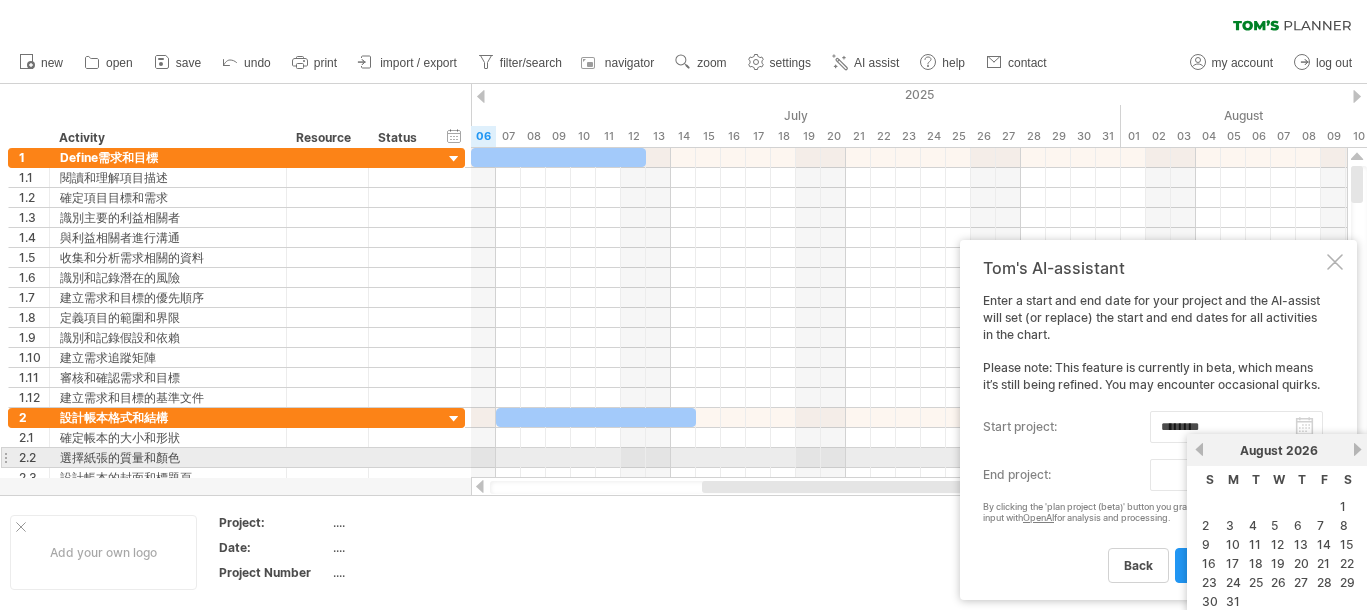 click on "next" at bounding box center [1357, 449] 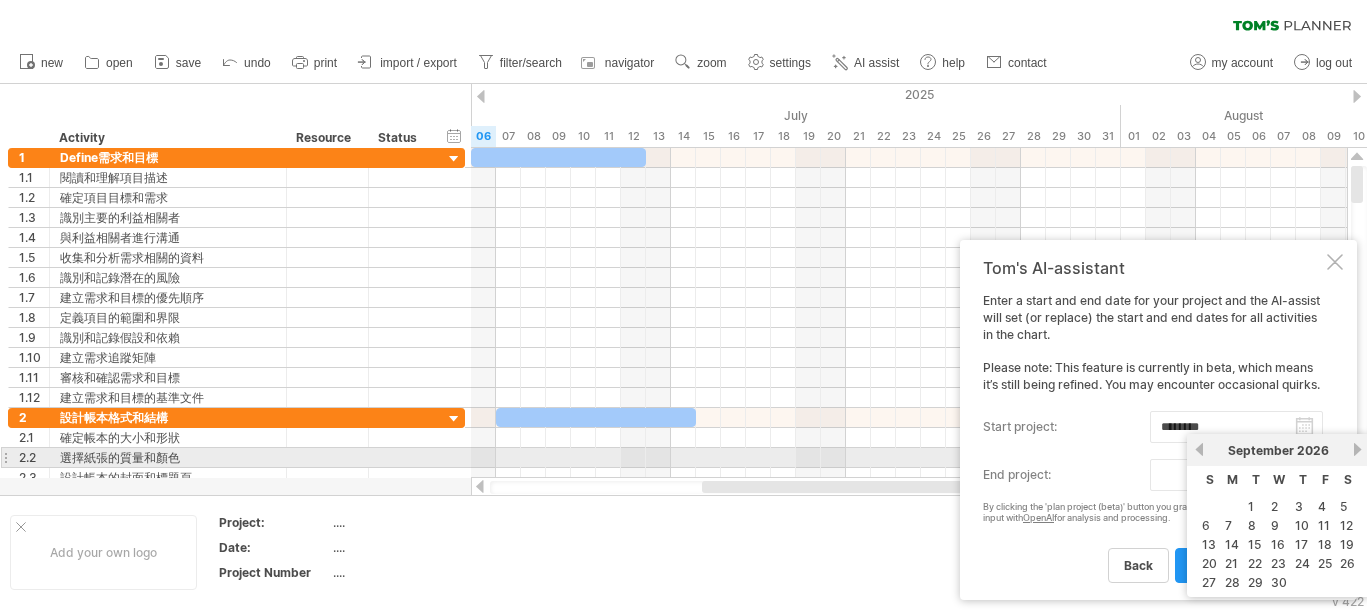 click on "next" at bounding box center (1357, 449) 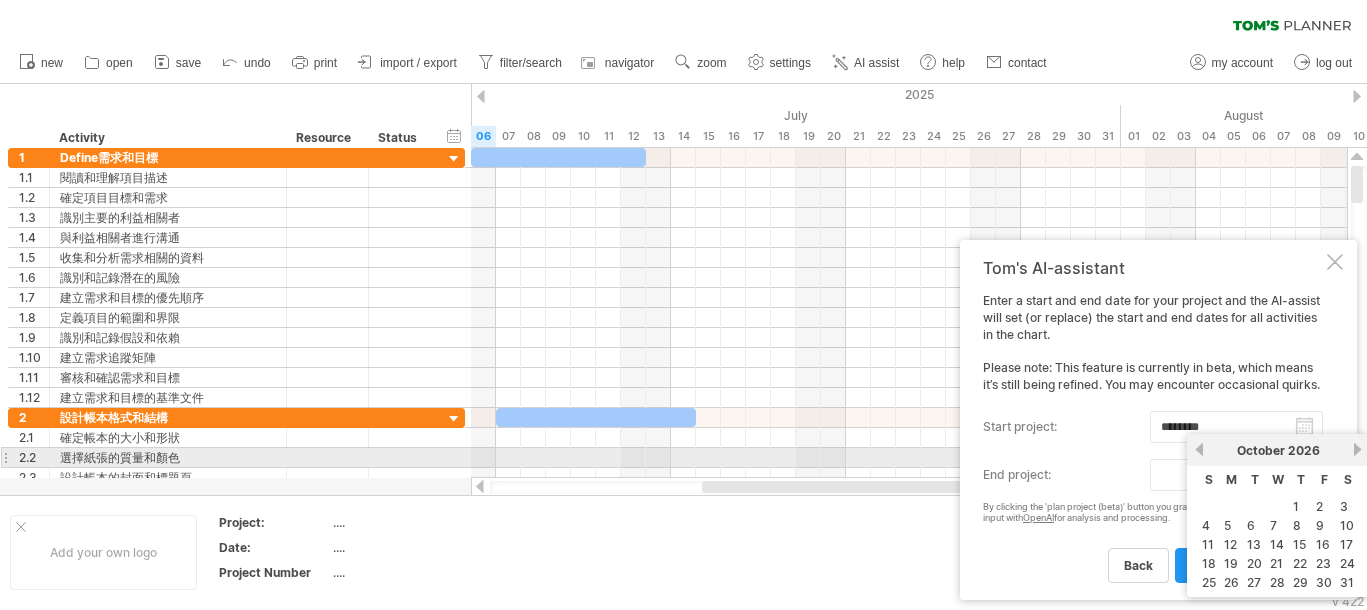 click on "next" at bounding box center (1357, 449) 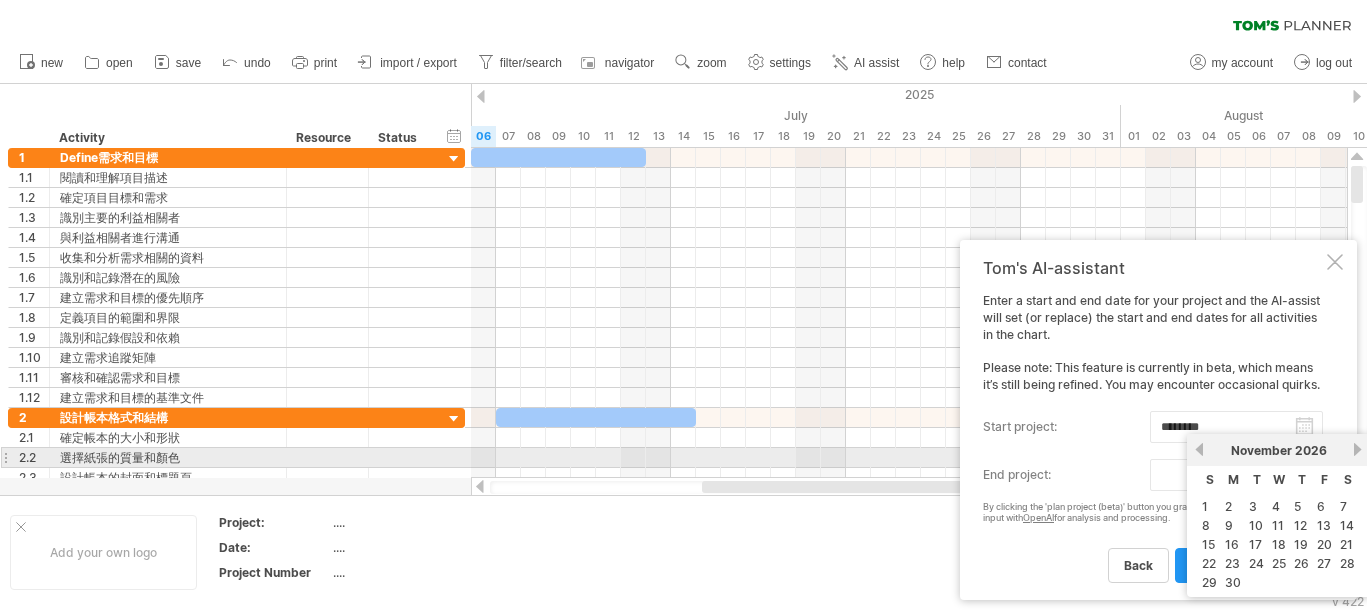 click on "next" at bounding box center (1357, 449) 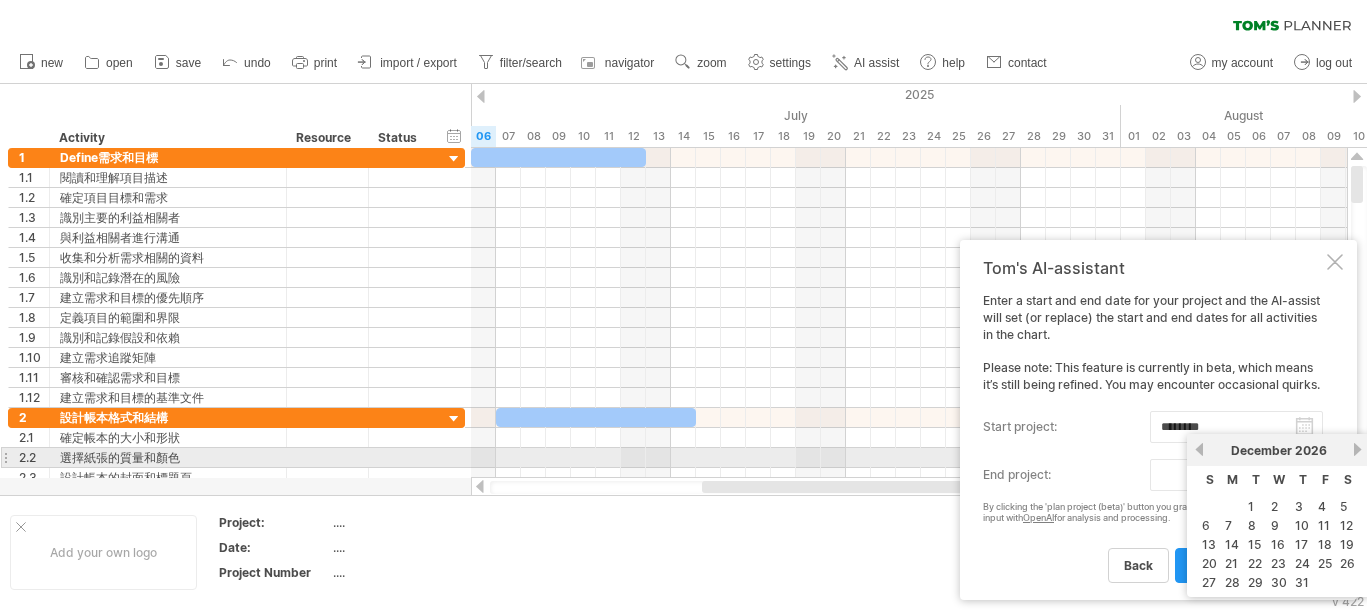 click on "next" at bounding box center (1357, 449) 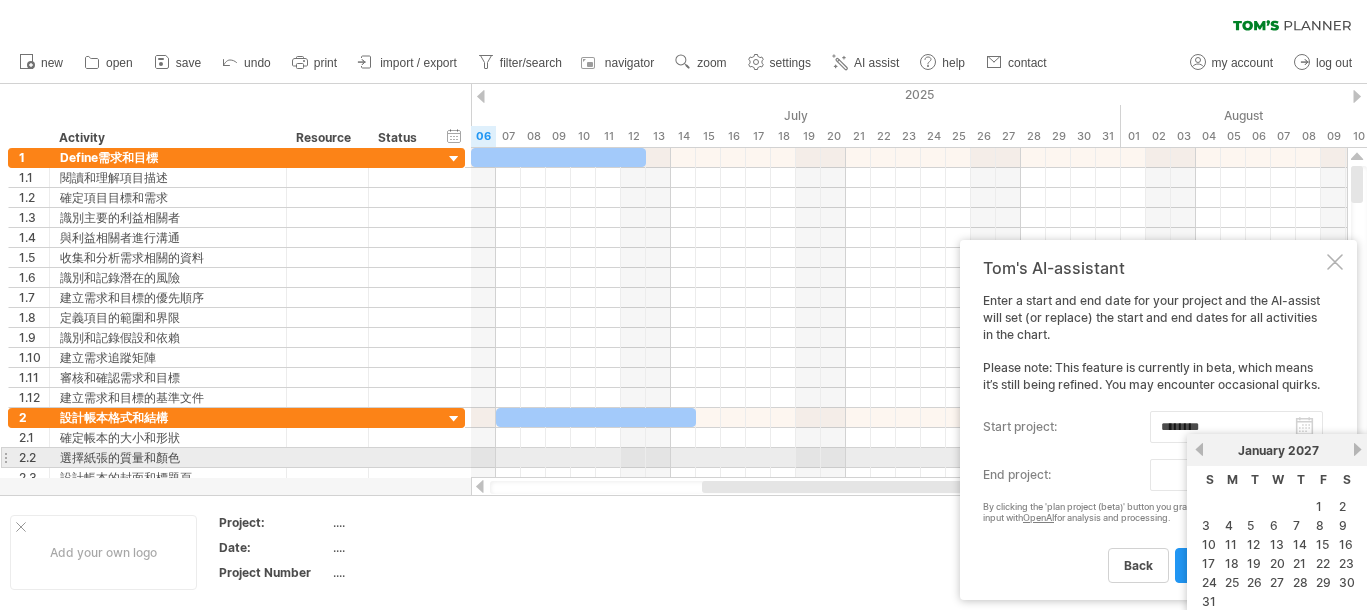 click on "next" at bounding box center [1357, 449] 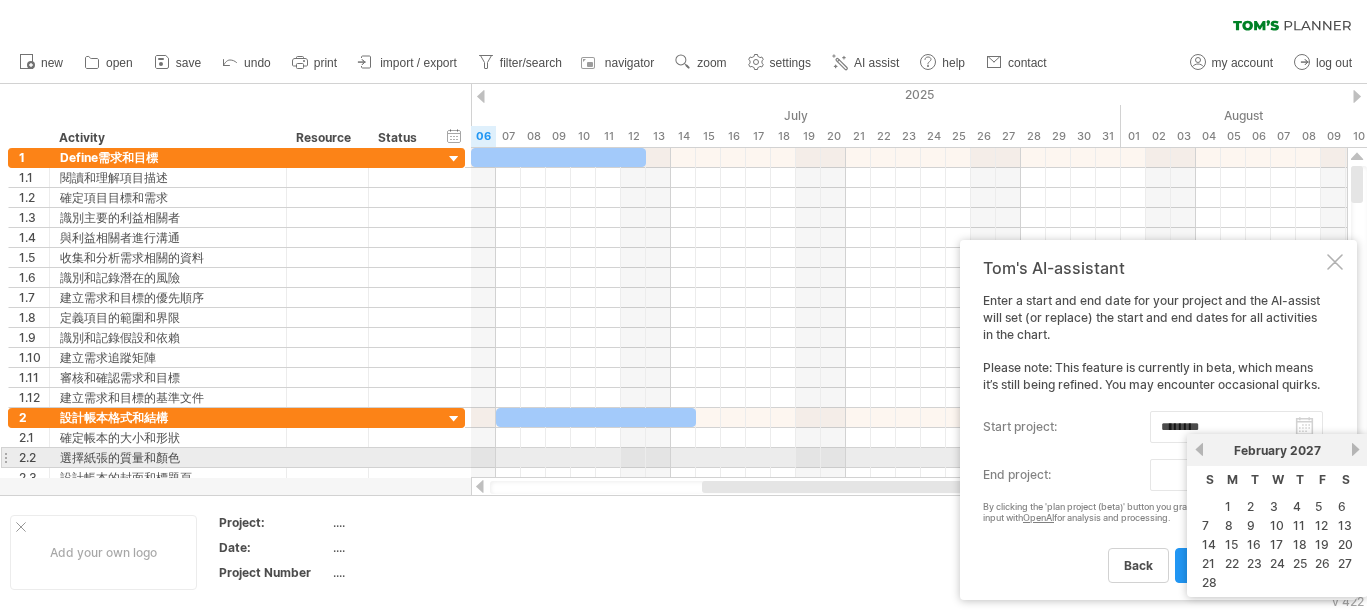 click on "next" at bounding box center (1355, 449) 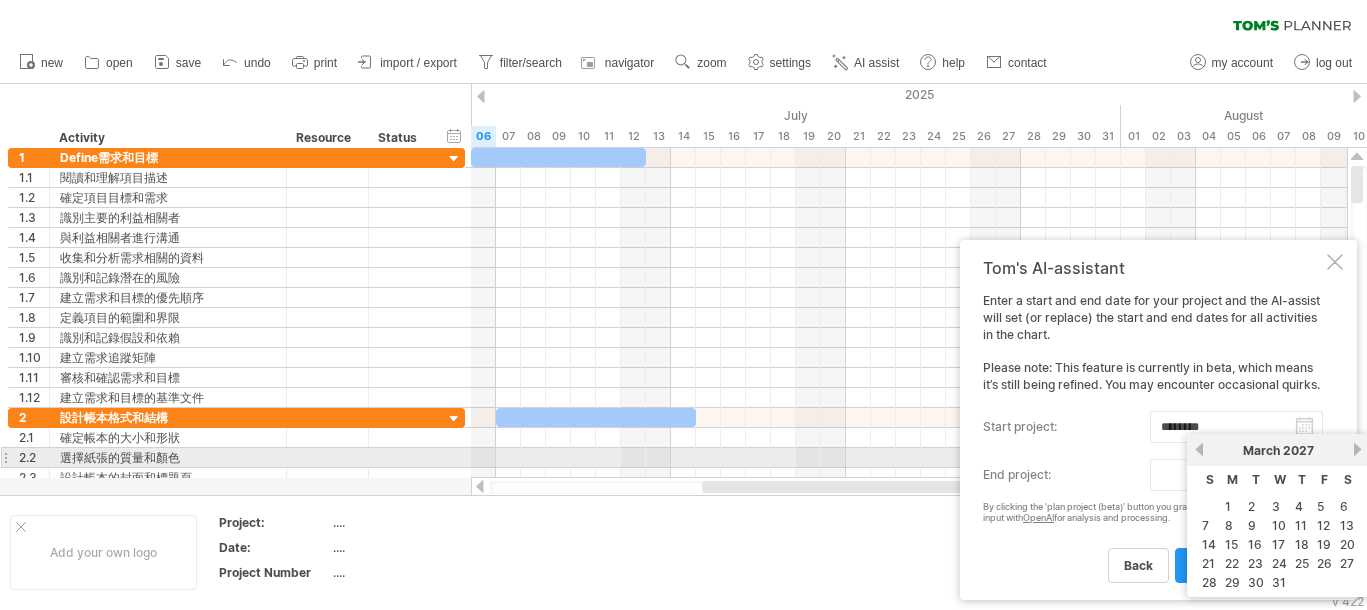 click on "next" at bounding box center (1357, 449) 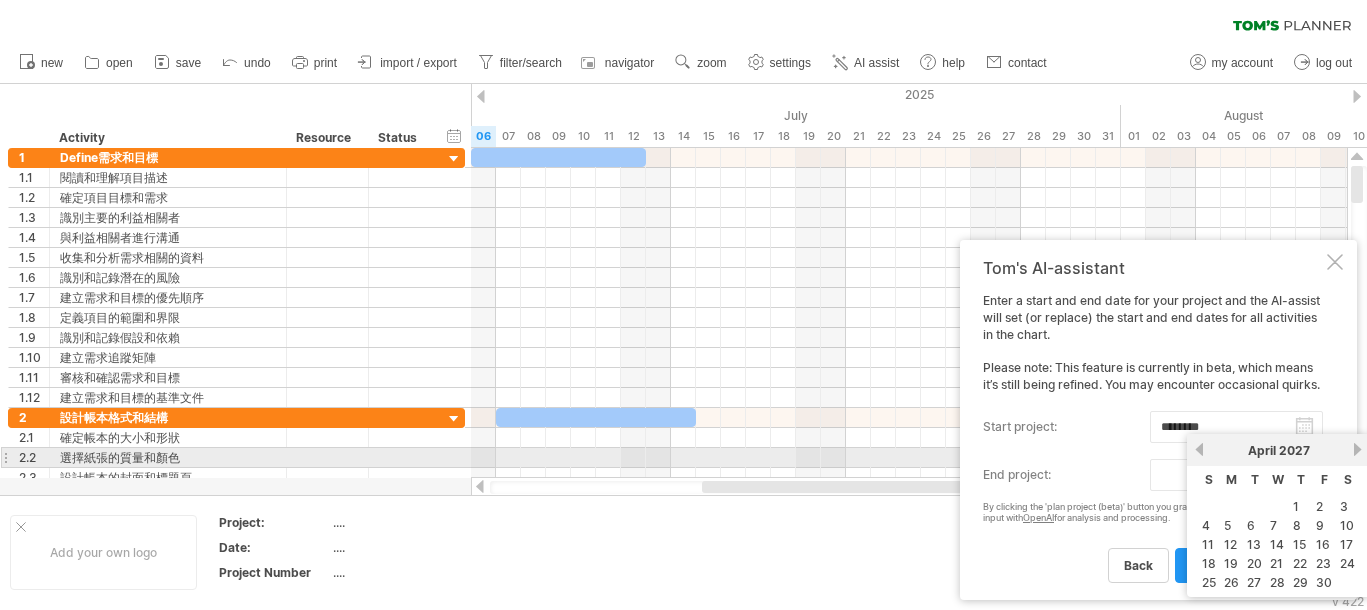 click on "next" at bounding box center [1357, 449] 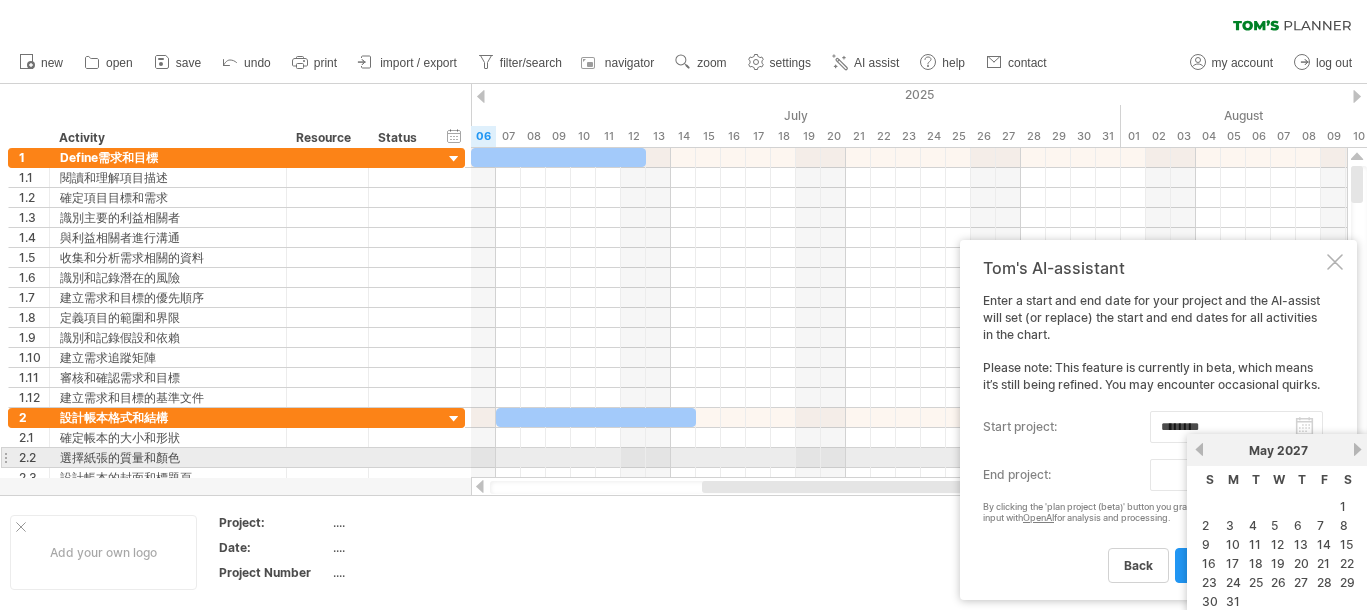 click on "next" at bounding box center [1357, 449] 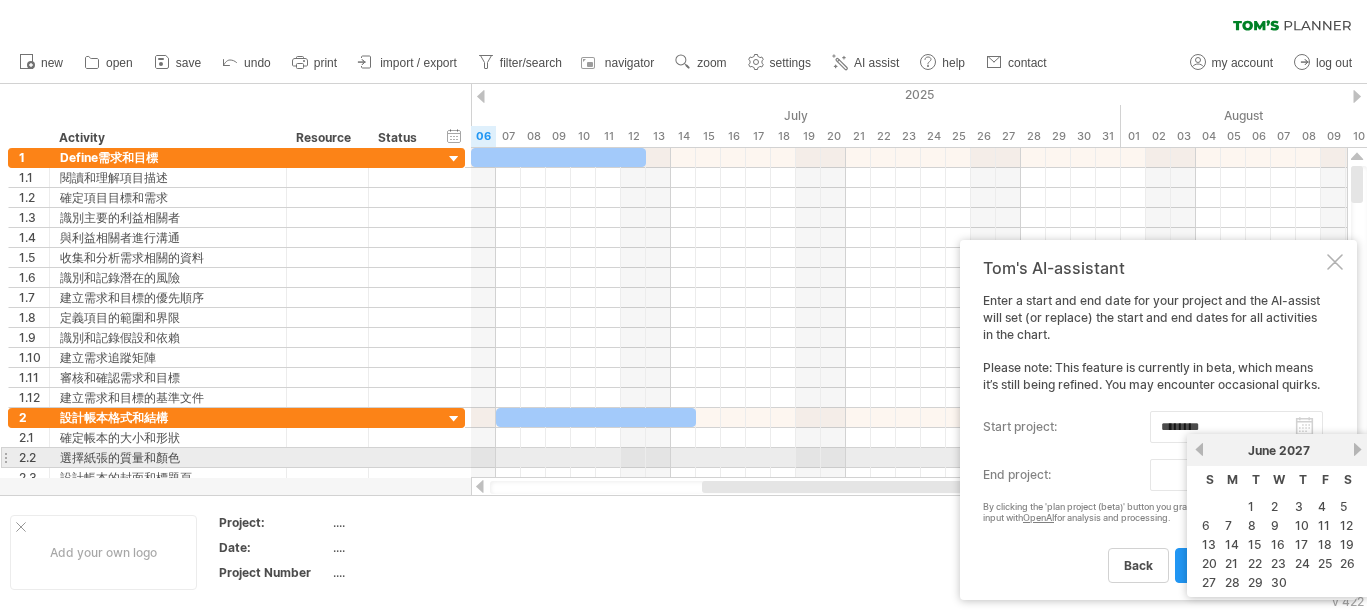 click on "next" at bounding box center [1357, 449] 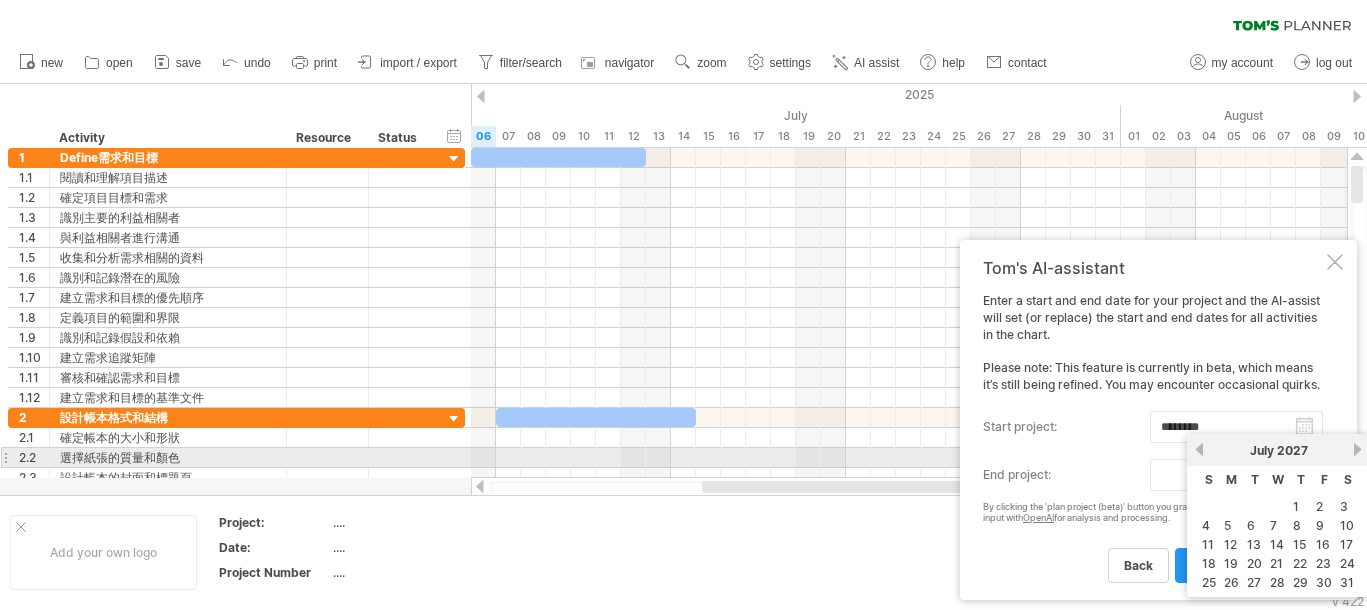 click on "next" at bounding box center (1357, 449) 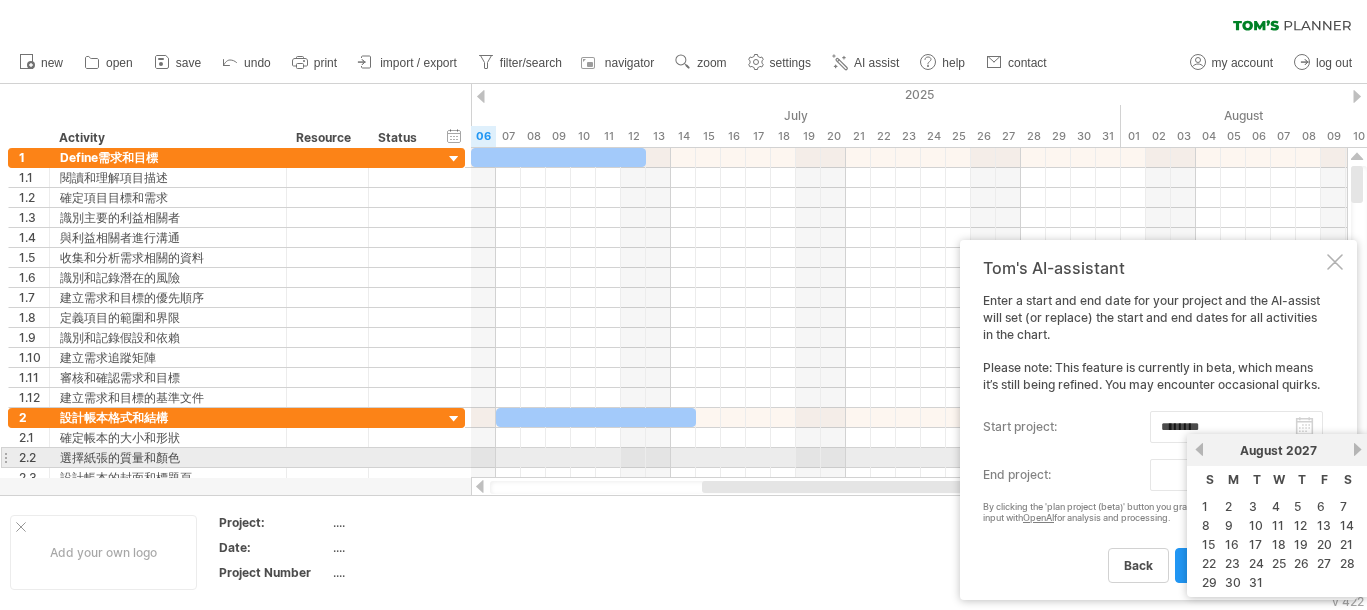 click on "next" at bounding box center [1357, 449] 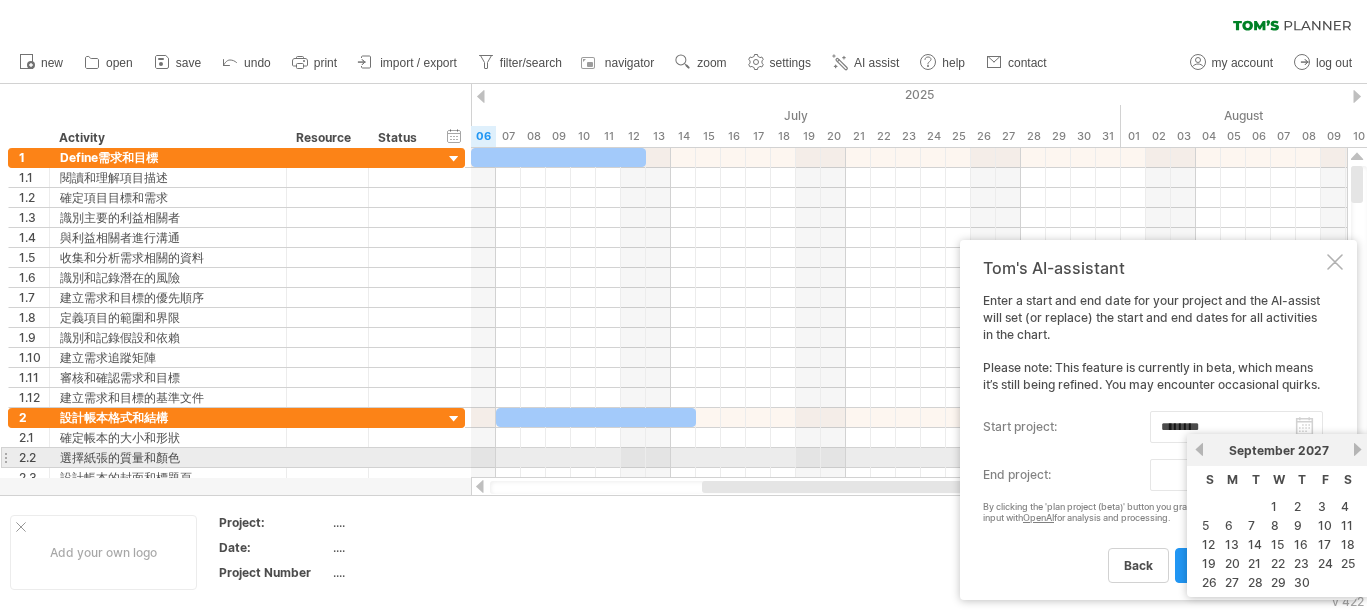 click on "next" at bounding box center (1357, 449) 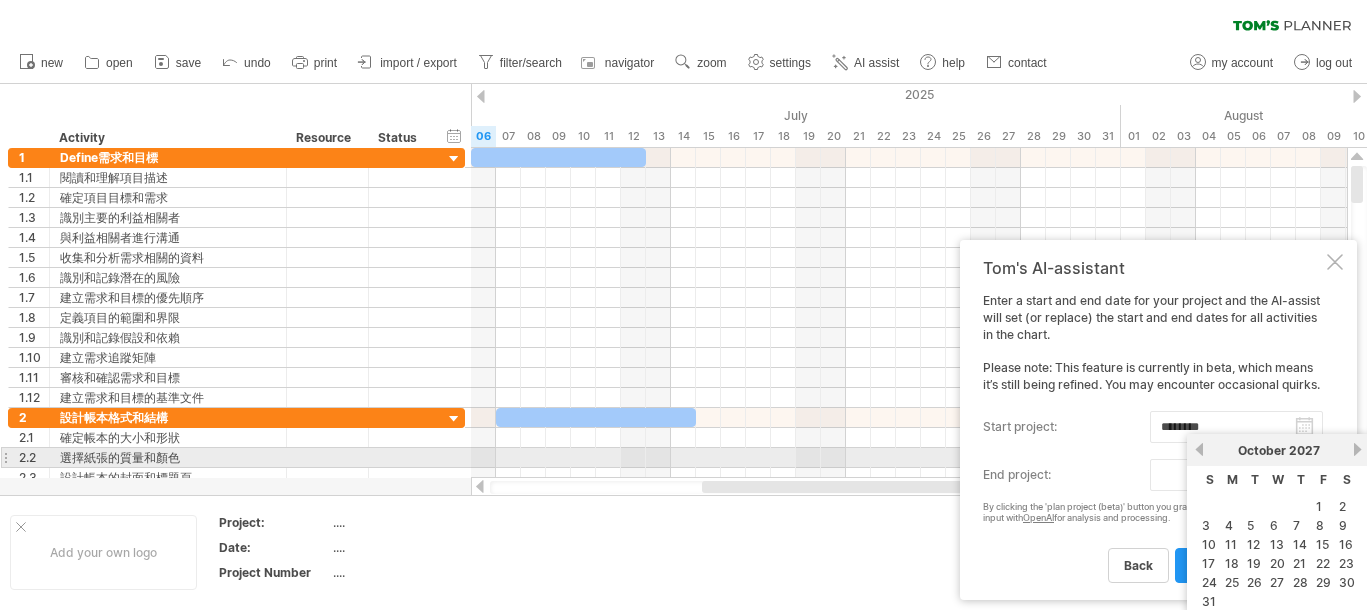 click on "next" at bounding box center (1357, 449) 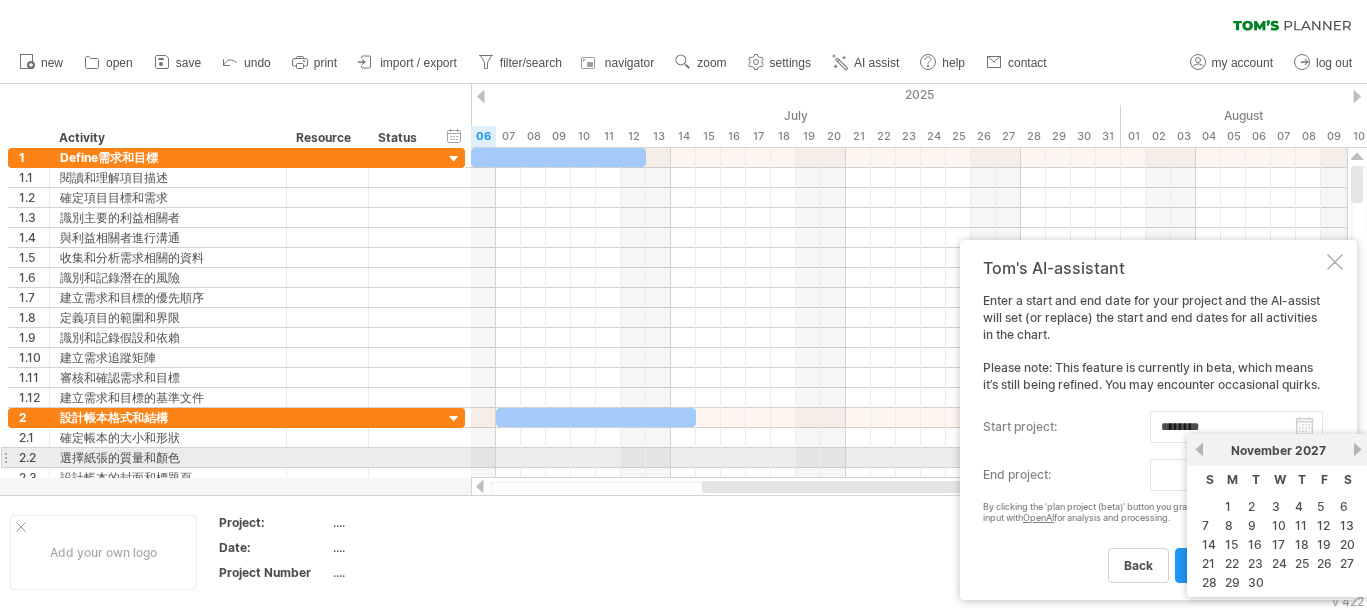 click on "next" at bounding box center (1357, 449) 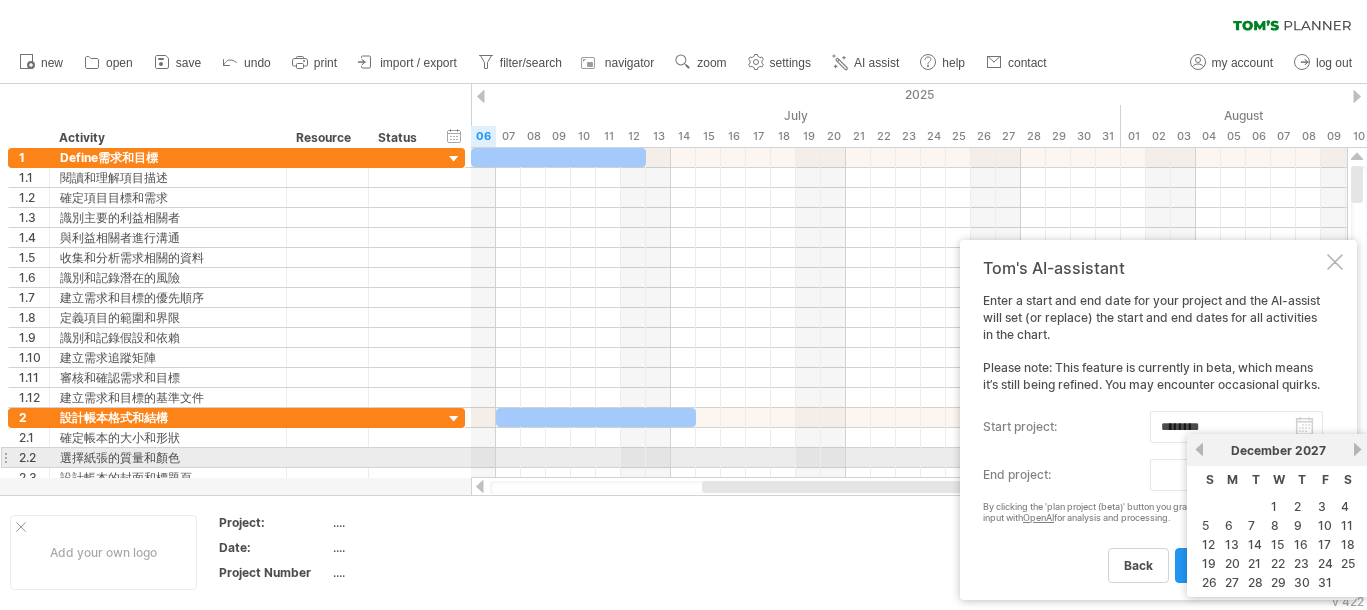 click on "next" at bounding box center [1357, 449] 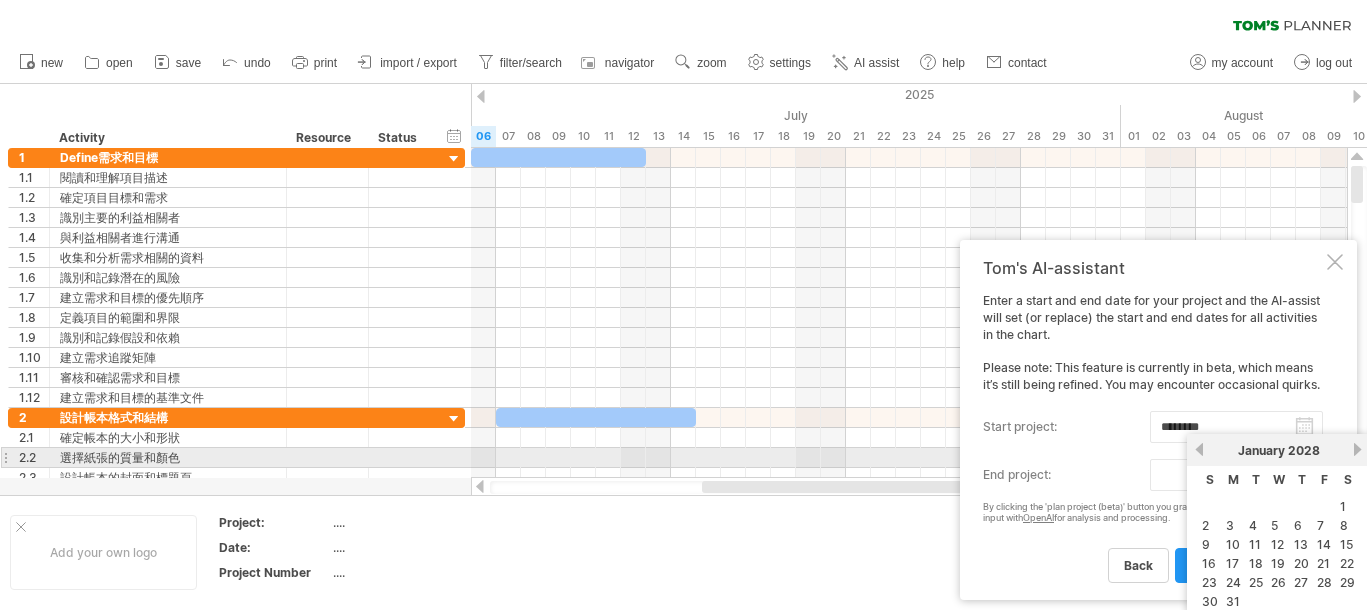 click on "next" at bounding box center (1357, 449) 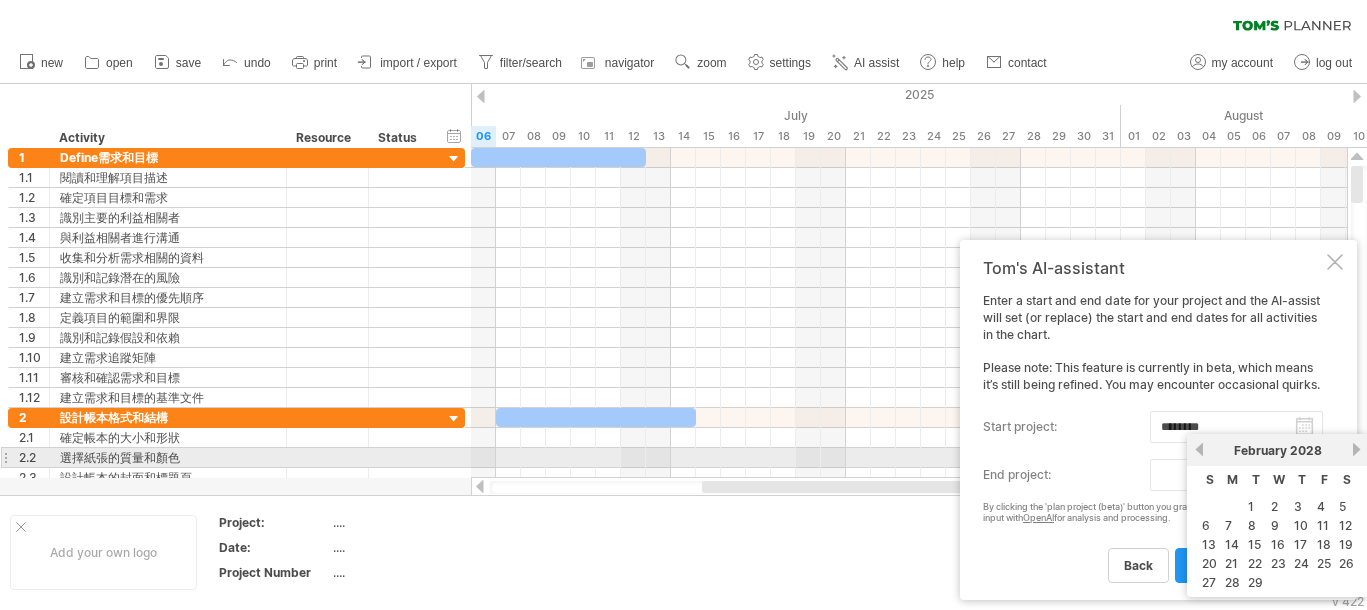 click on "next" at bounding box center (1356, 449) 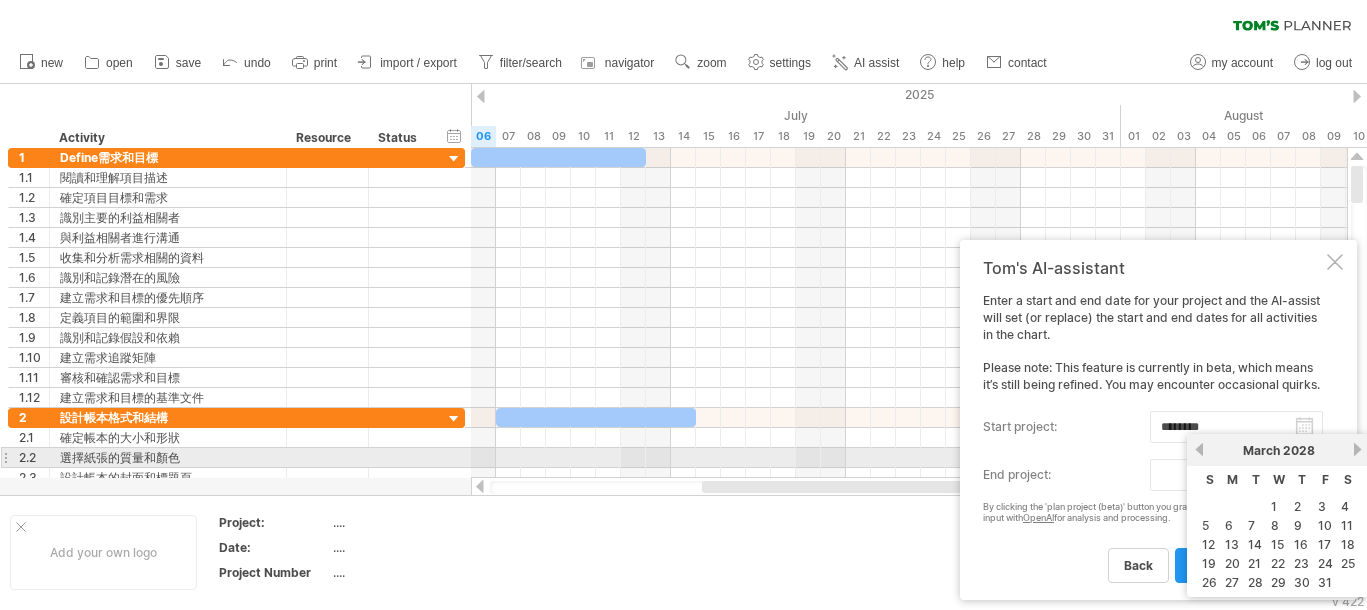 click on "next" at bounding box center (1357, 449) 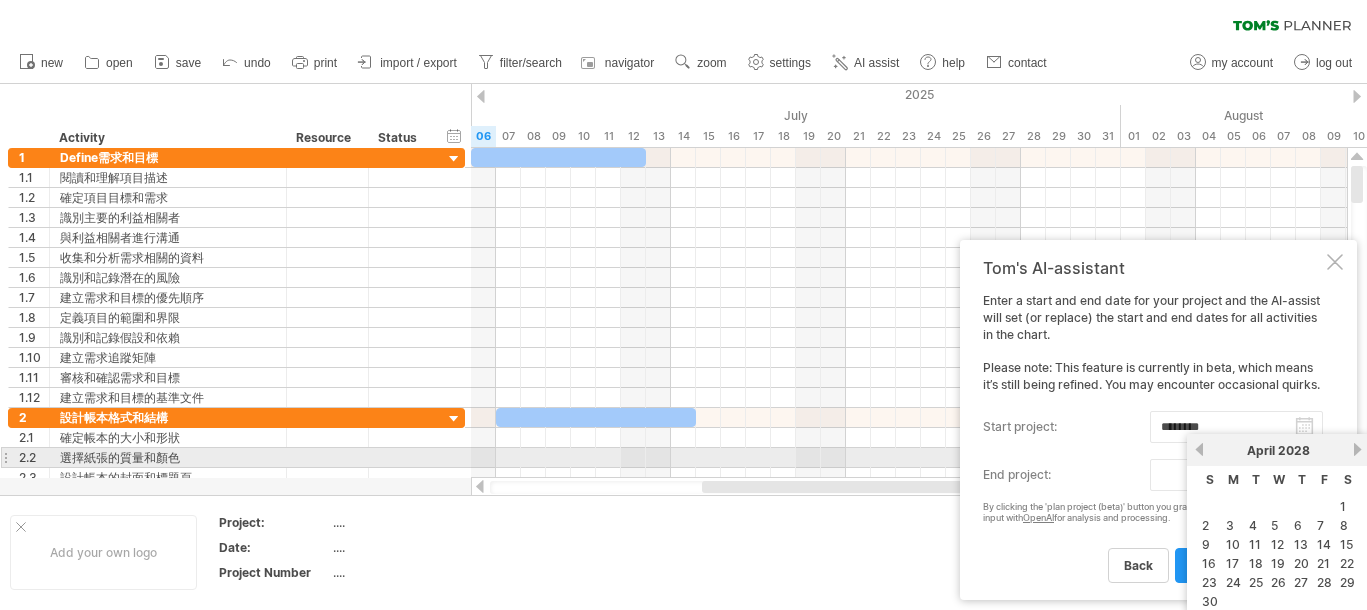 click on "next" at bounding box center (1357, 449) 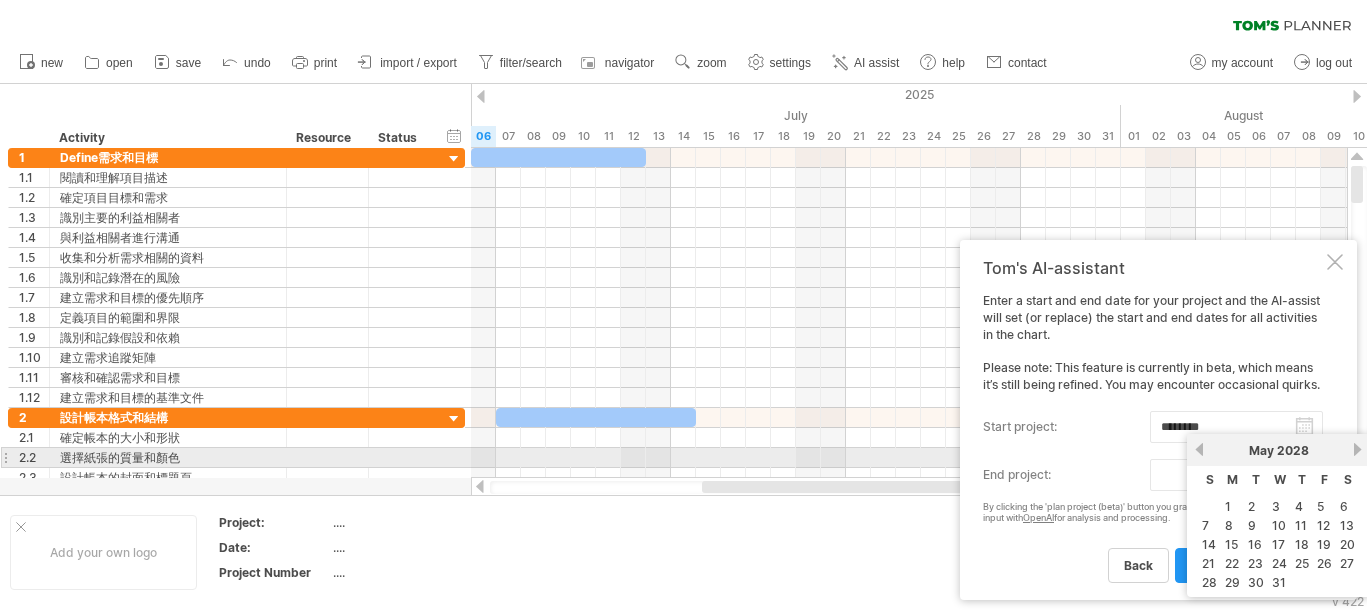 click on "next" at bounding box center (1357, 449) 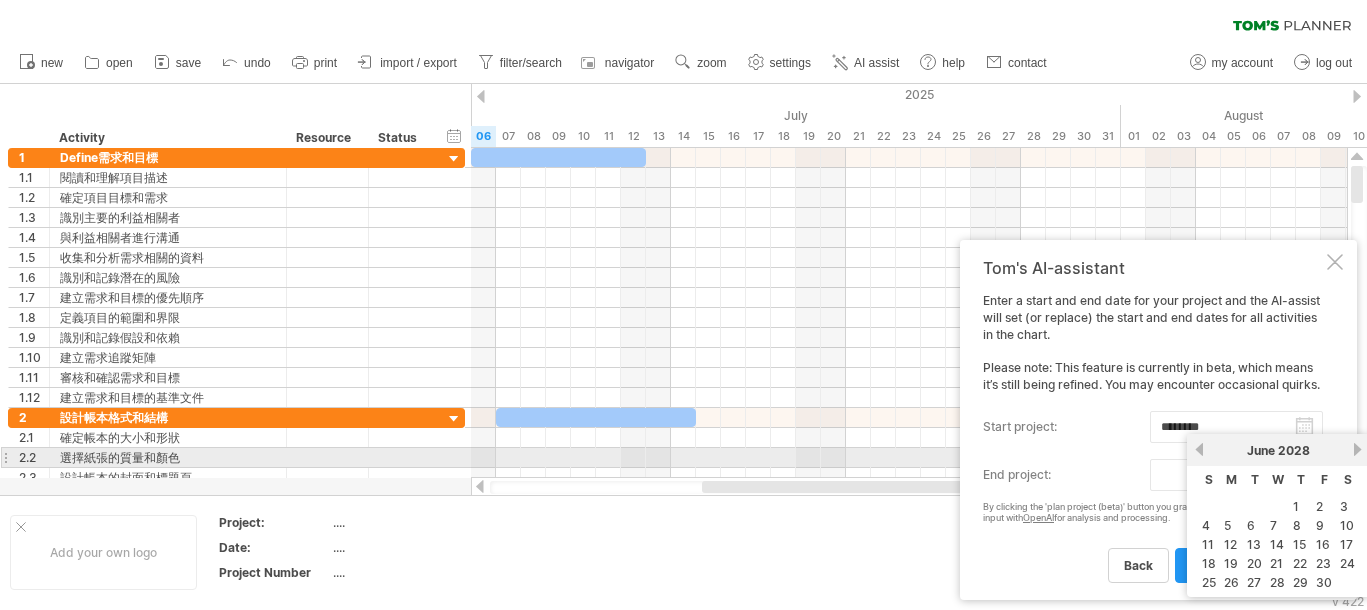 click on "next" at bounding box center [1357, 449] 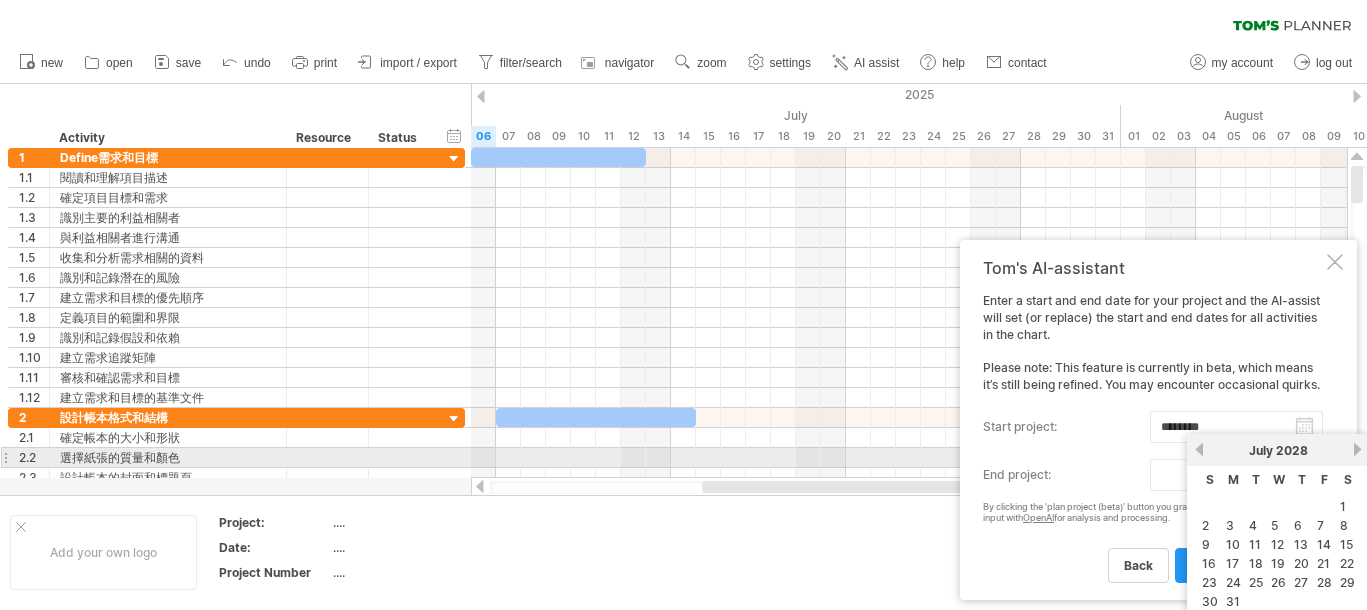 click on "previous" at bounding box center (1199, 449) 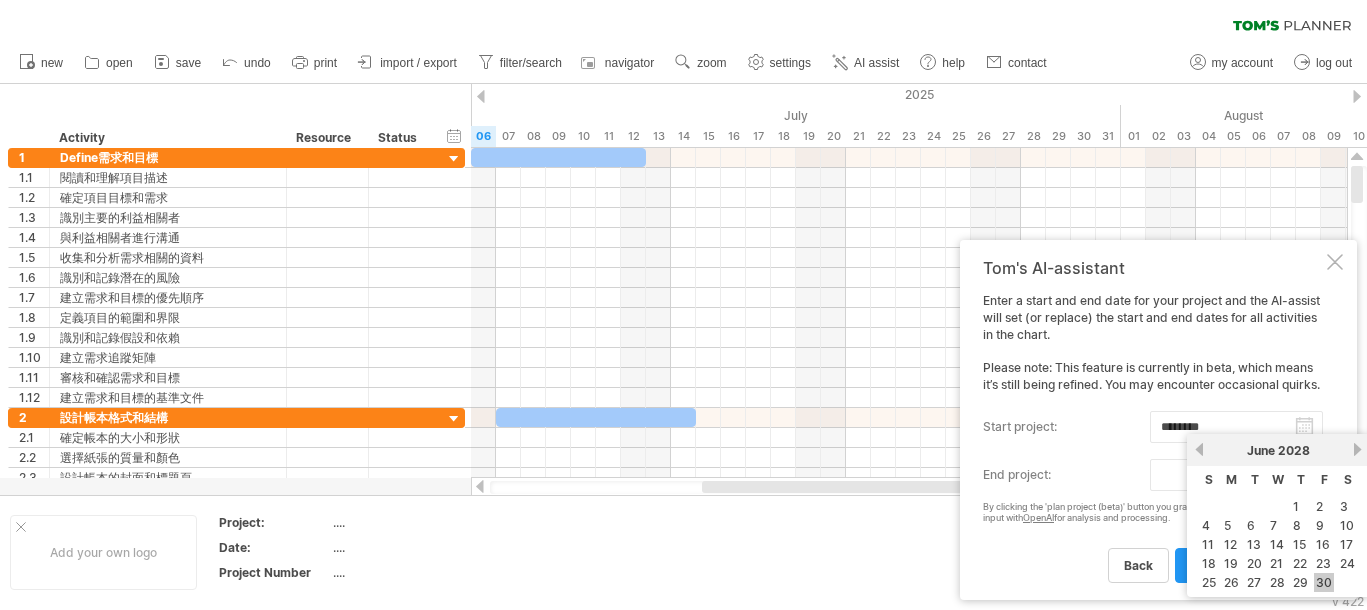 click on "30" at bounding box center [1324, 582] 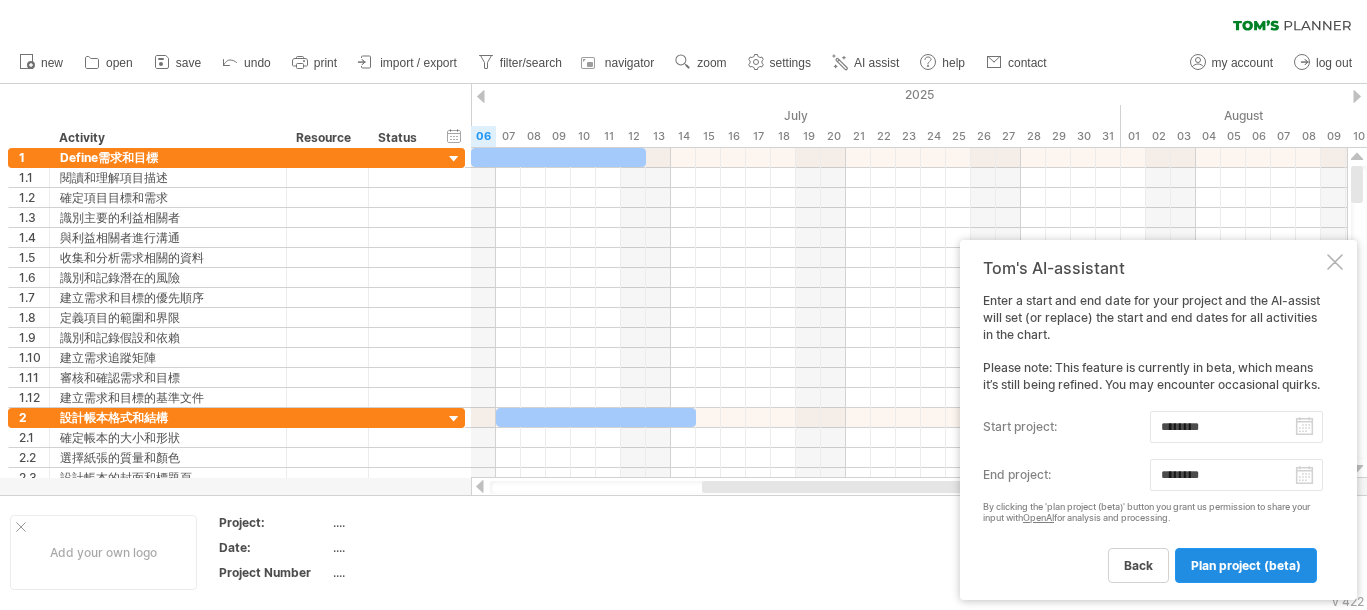 click on "plan project (beta)" at bounding box center (1246, 565) 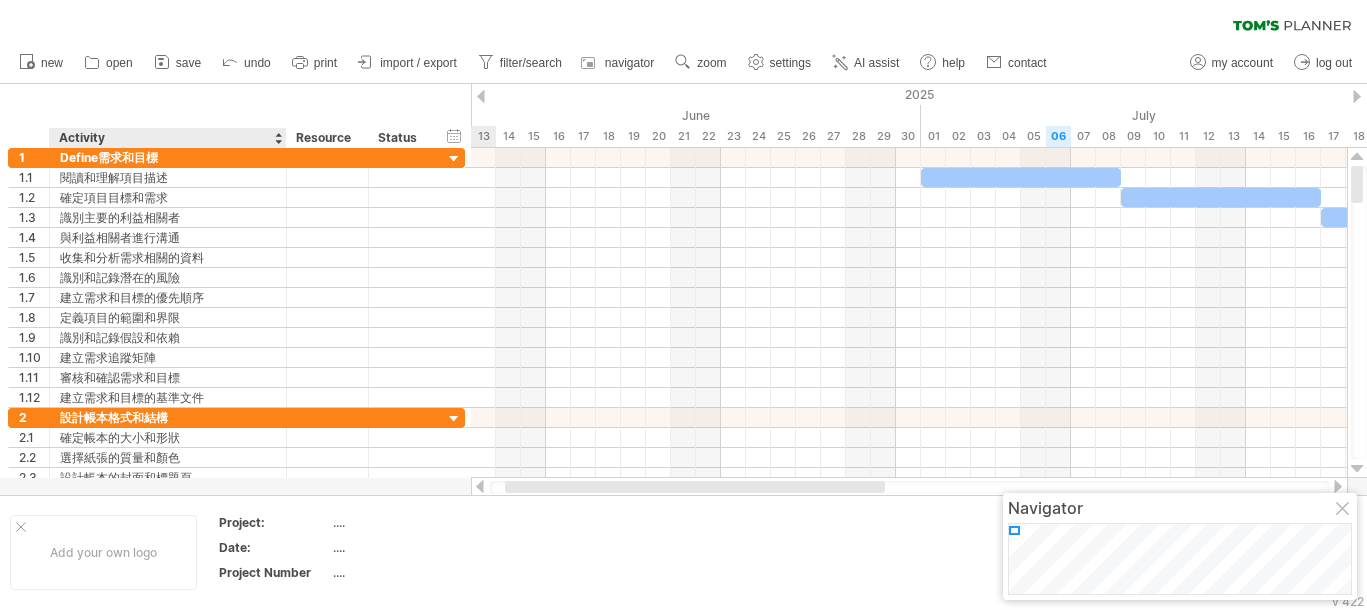 click on "hide start/end/duration show start/end/duration
******** Activity ******** Resource ****** Status" at bounding box center [235, 116] 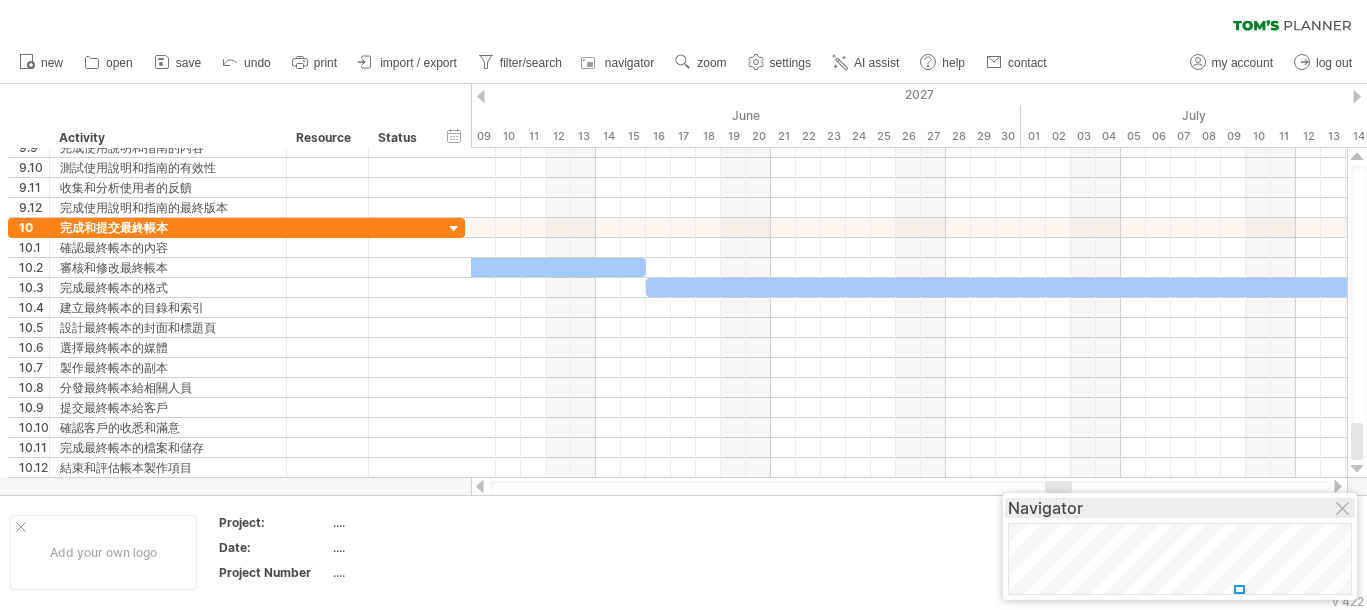 click on "Navigator" at bounding box center [1180, 546] 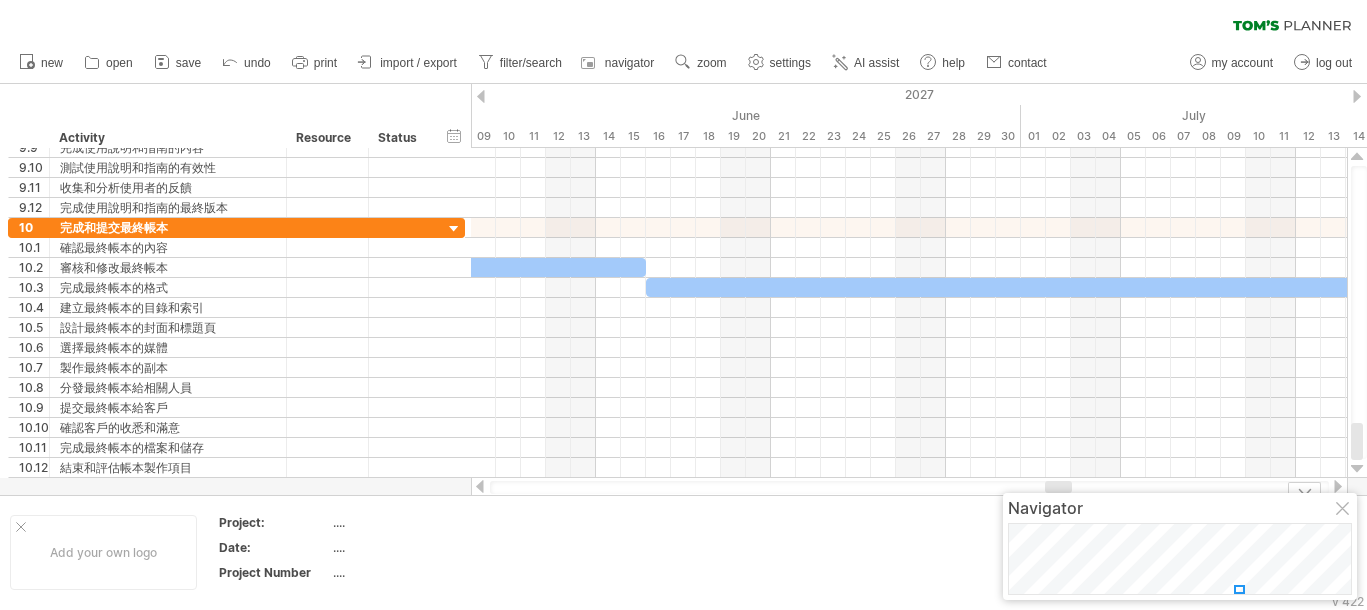 click at bounding box center (594, 552) 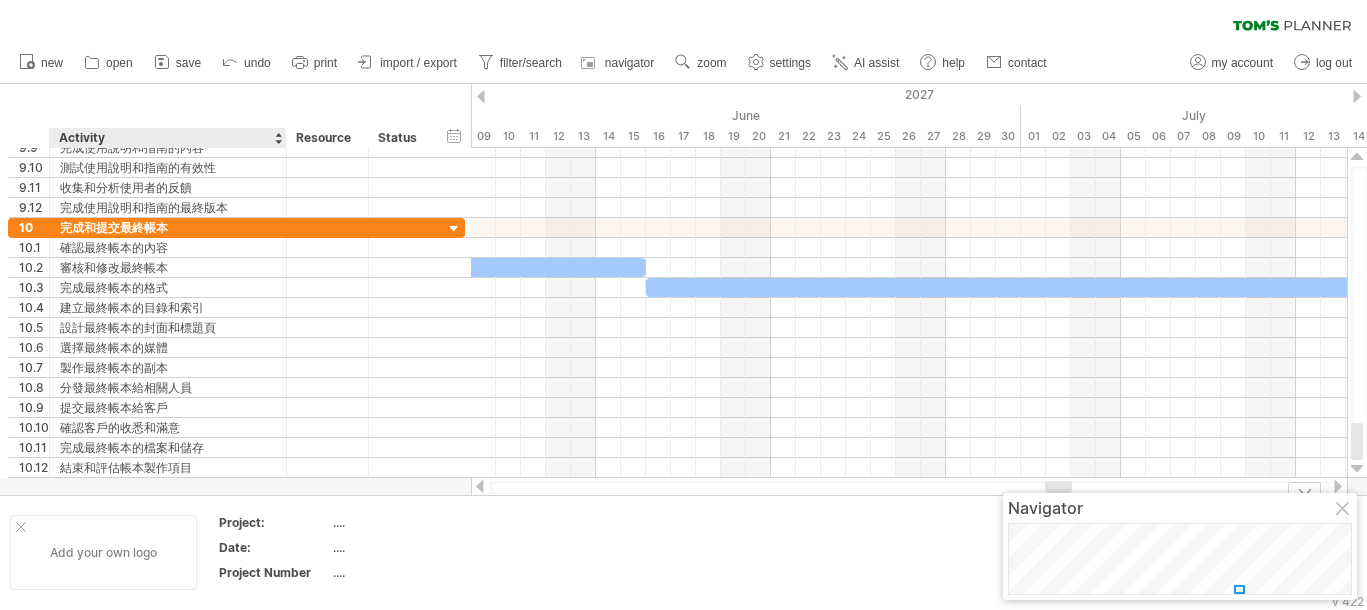 click on "Add your own logo" at bounding box center (103, 552) 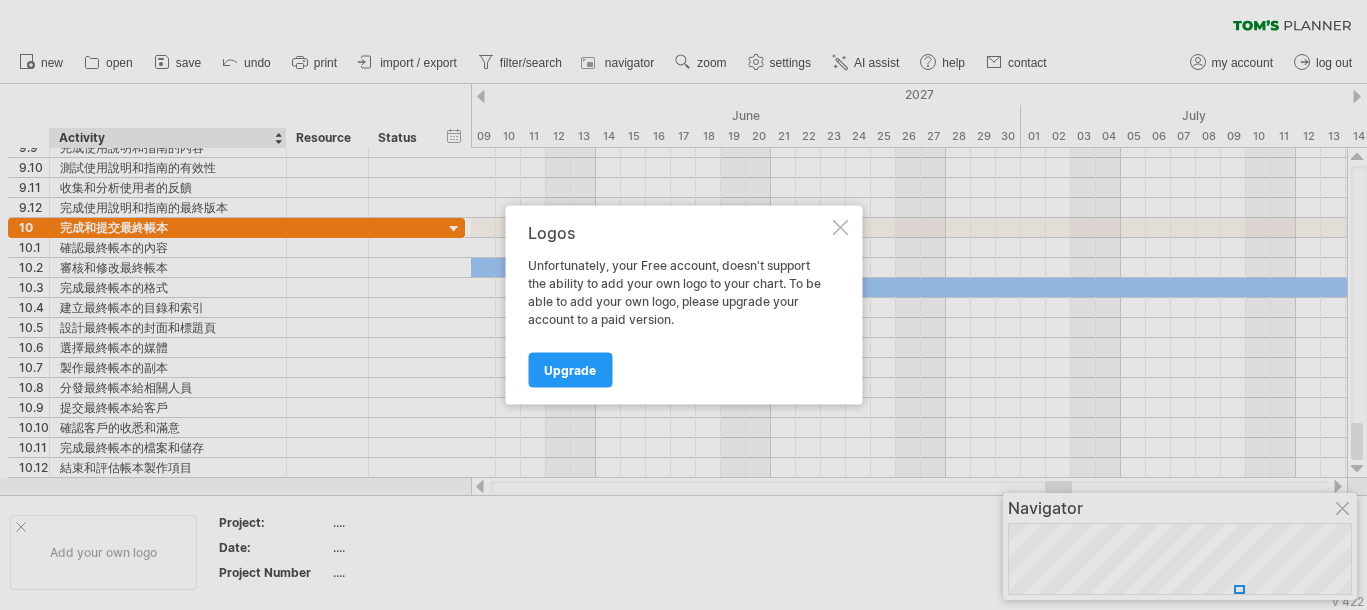 click at bounding box center [840, 228] 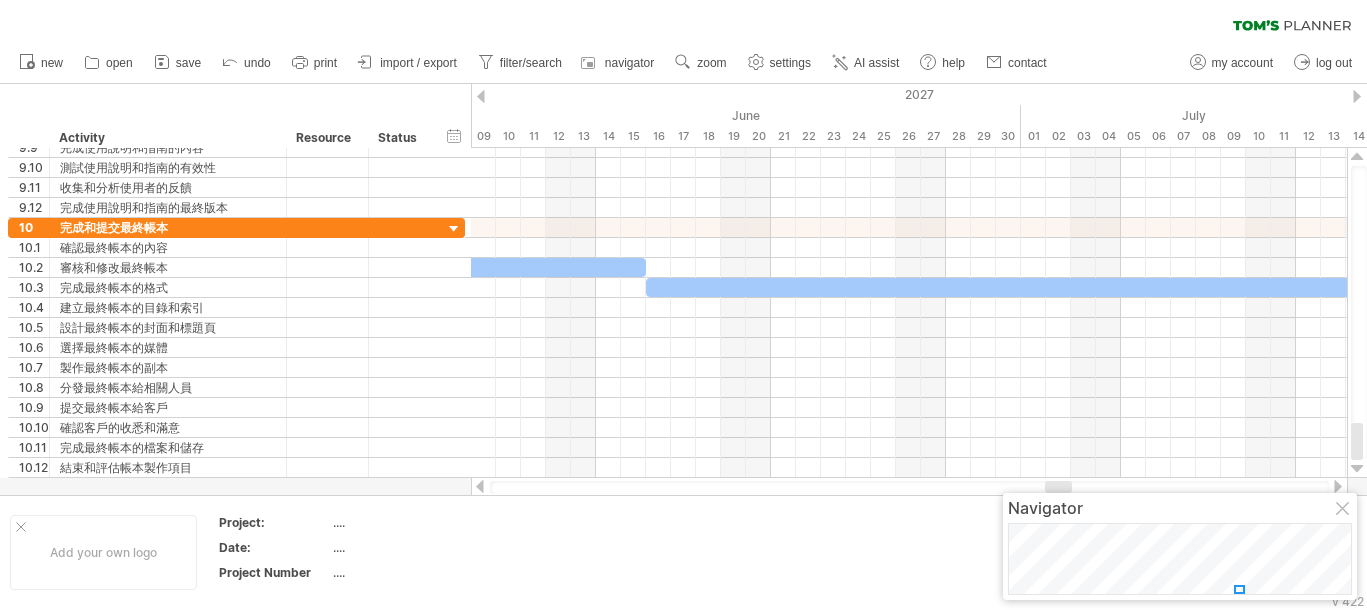 click at bounding box center [1344, 510] 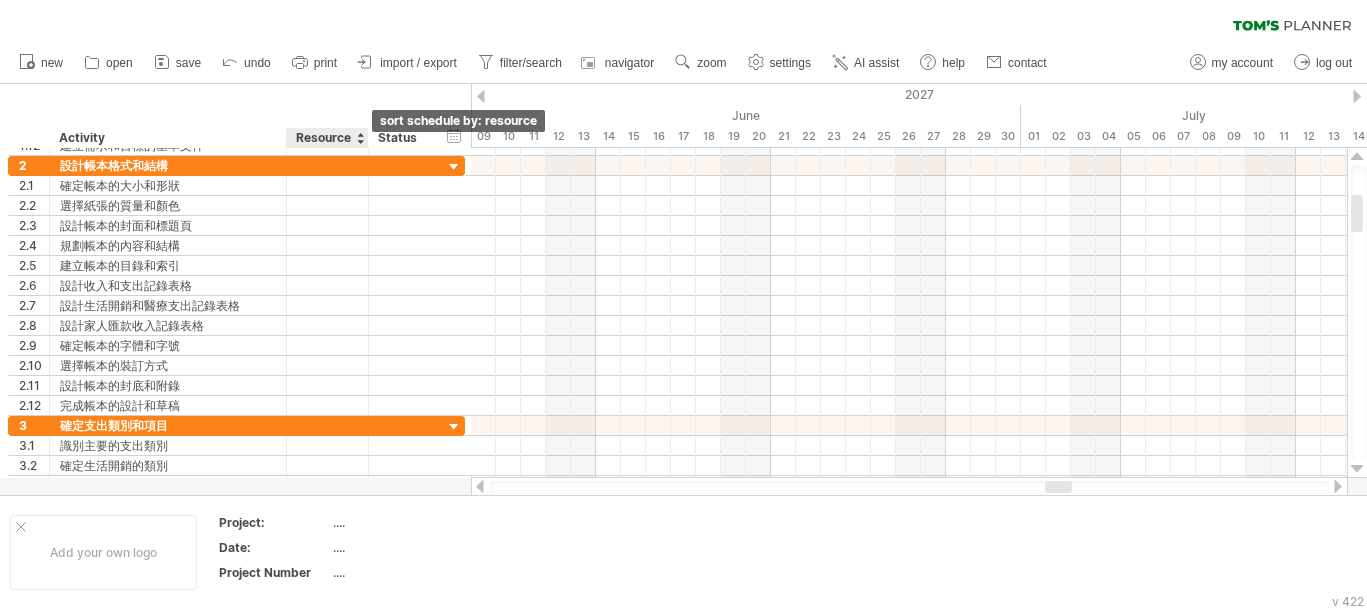 click at bounding box center [360, 138] 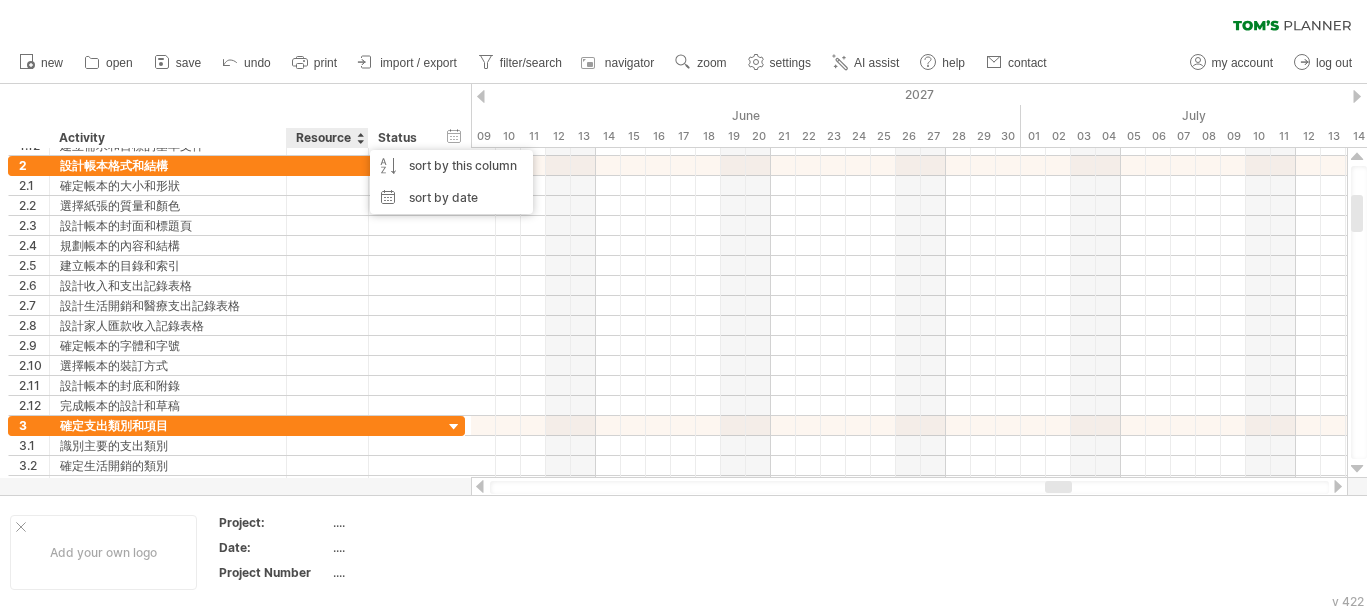 click on "hide start/end/duration show start/end/duration
******** Activity ******** Resource ****** Status" at bounding box center [235, 116] 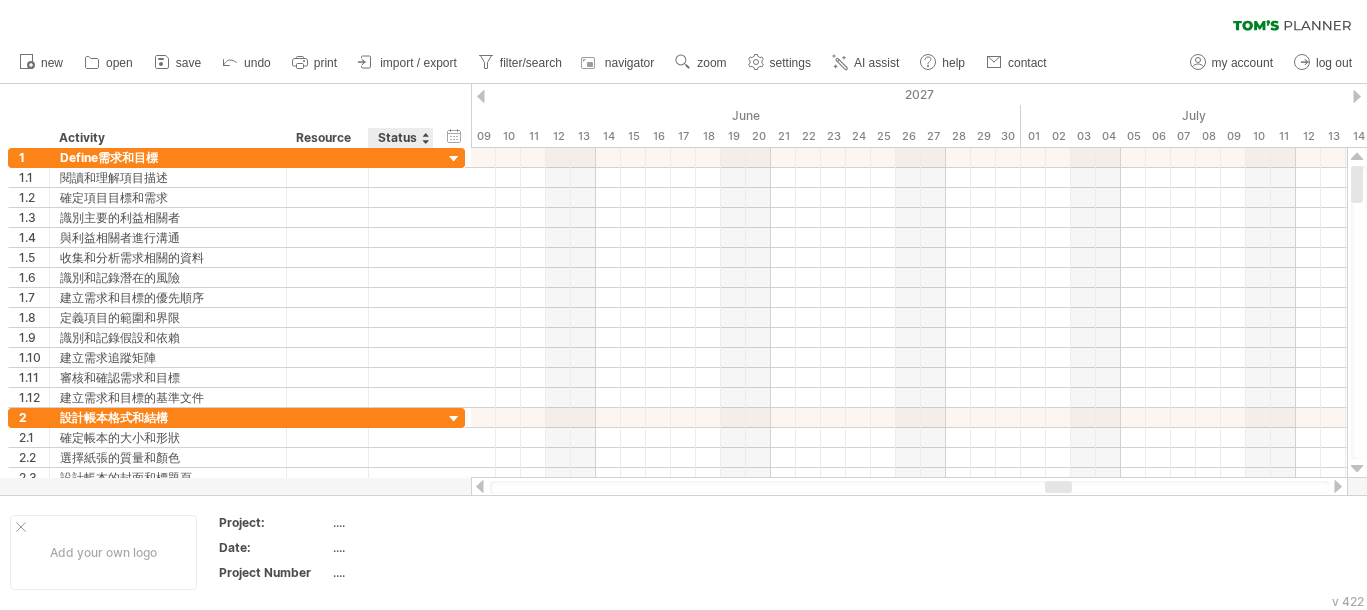 click at bounding box center (425, 138) 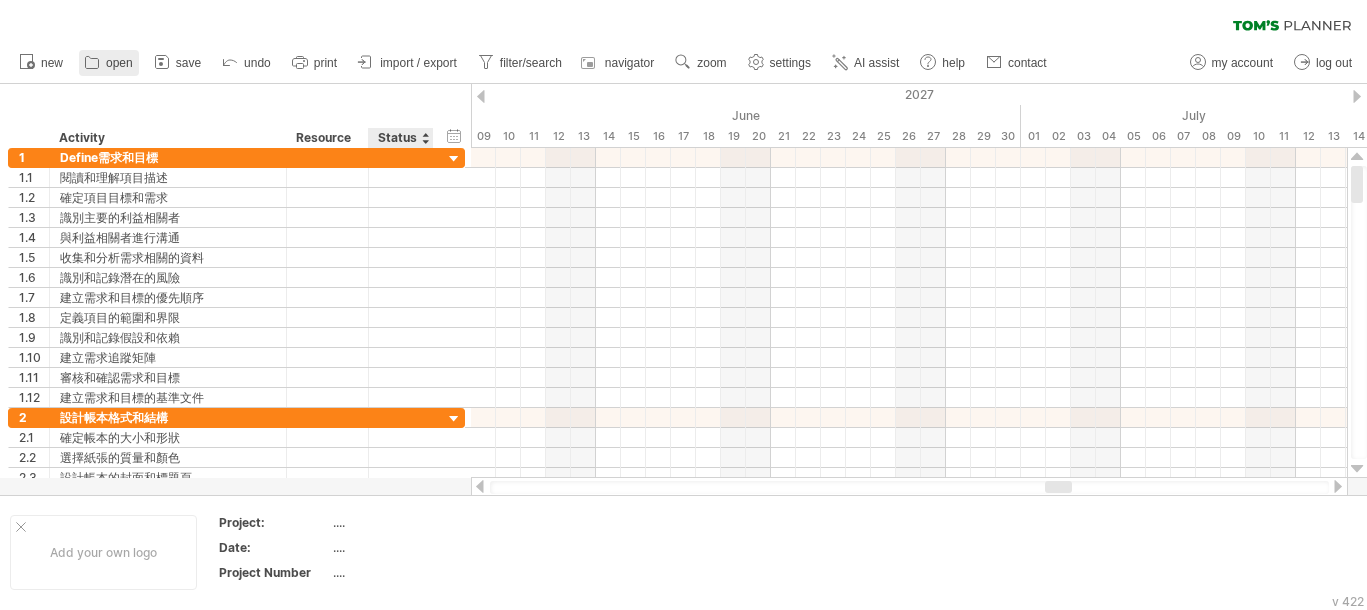 click on "open" at bounding box center [119, 63] 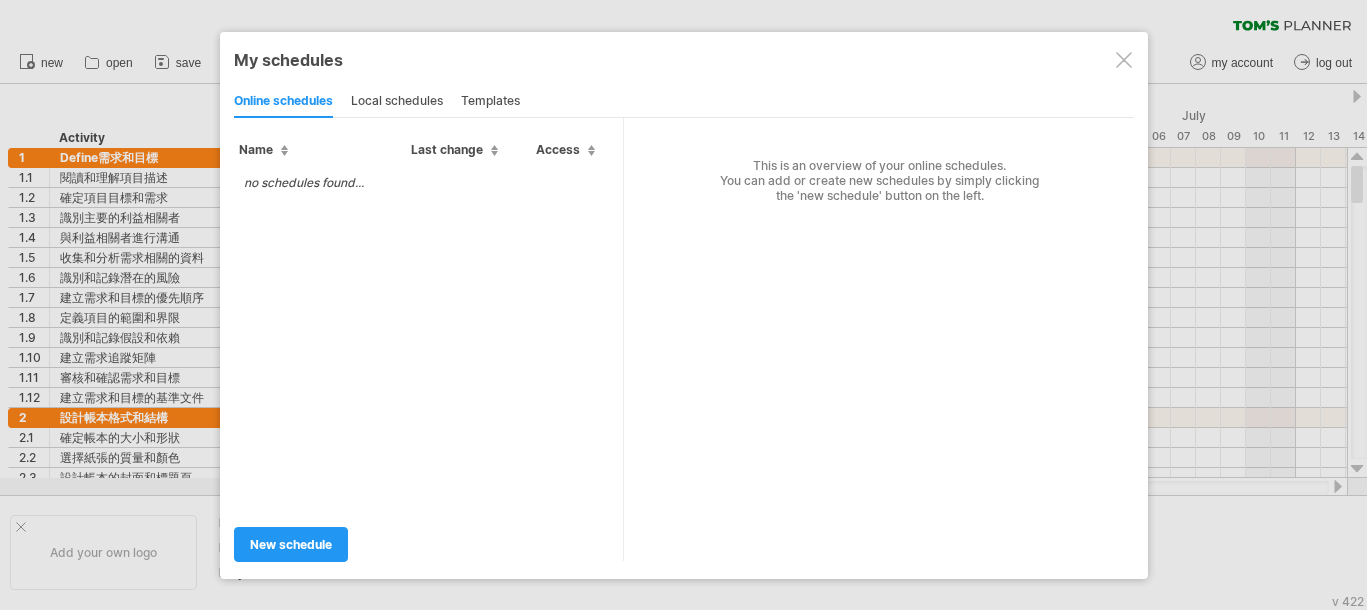 click on "local schedules" at bounding box center (397, 102) 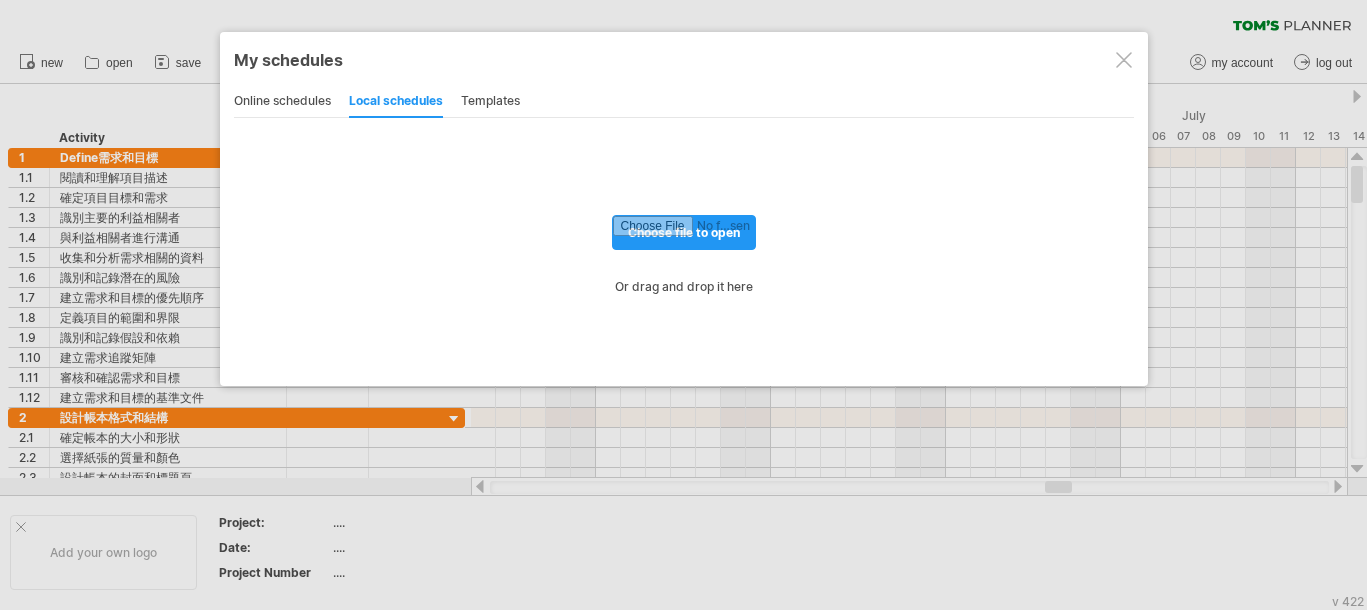 click on "templates" at bounding box center (490, 102) 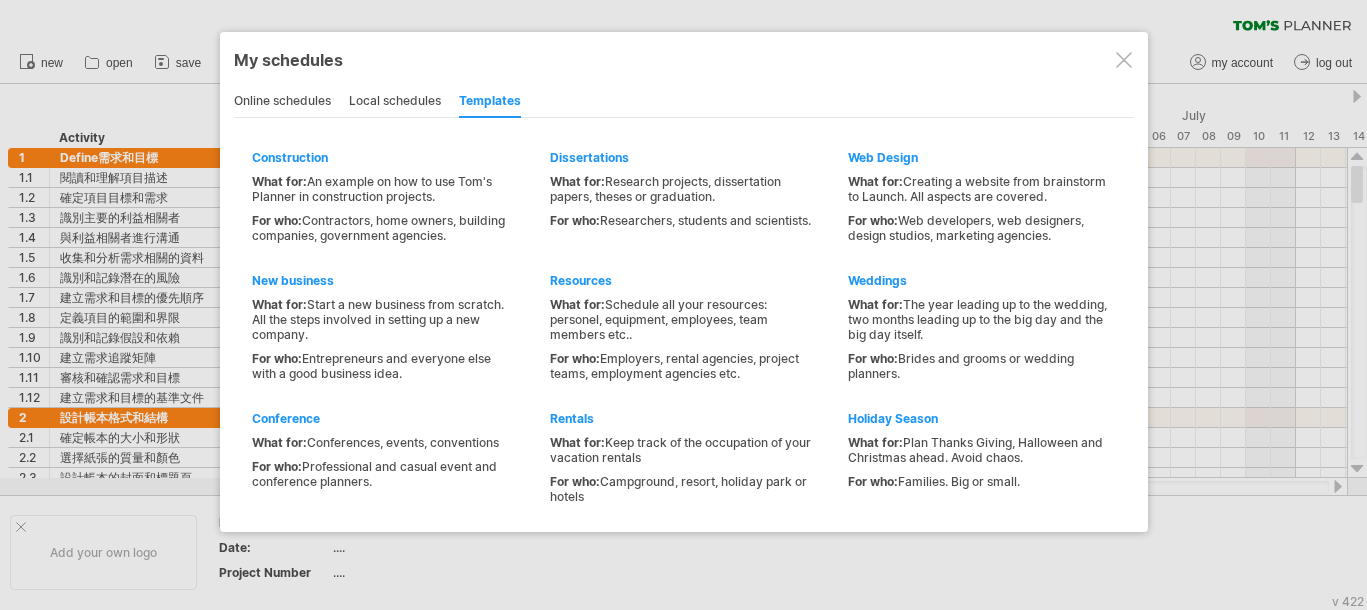 click on "online schedules" at bounding box center (282, 102) 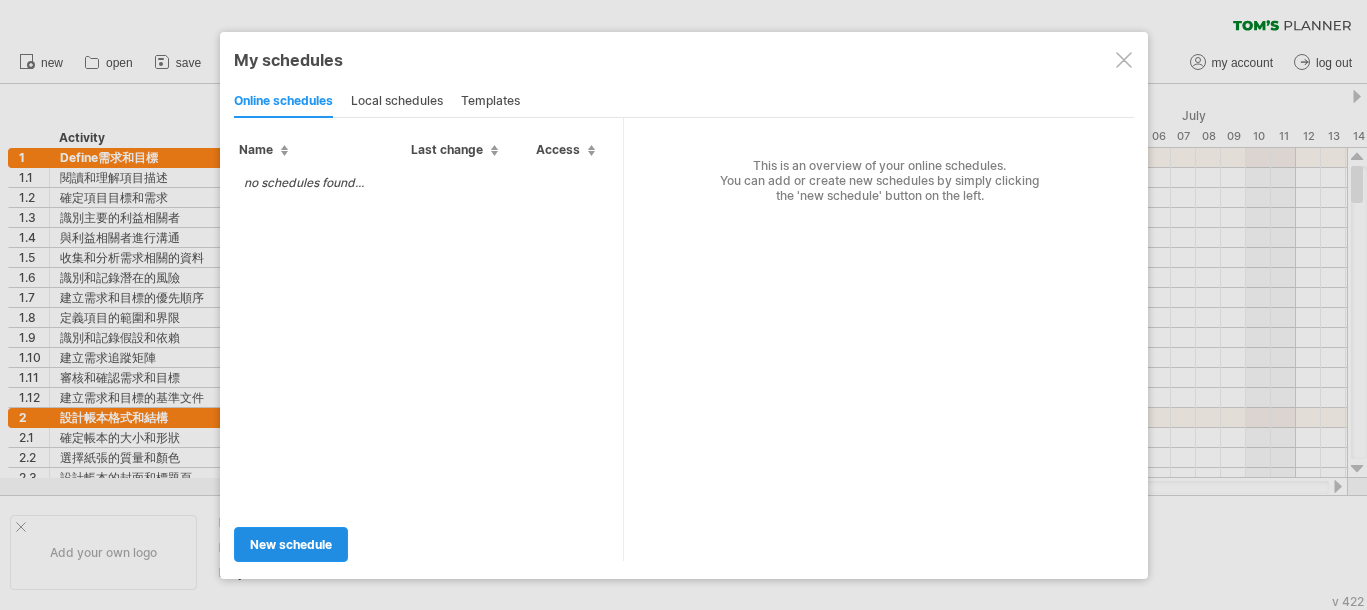click on "new schedule" at bounding box center (291, 544) 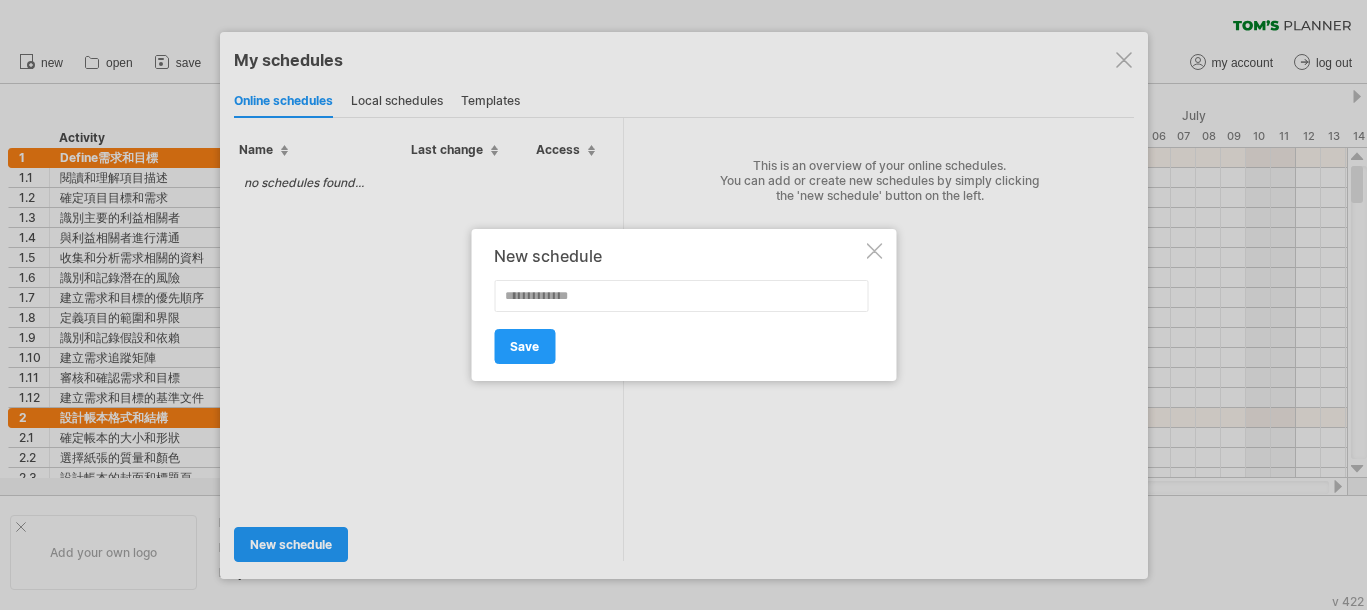 click on "New schedule Save" at bounding box center (683, 305) 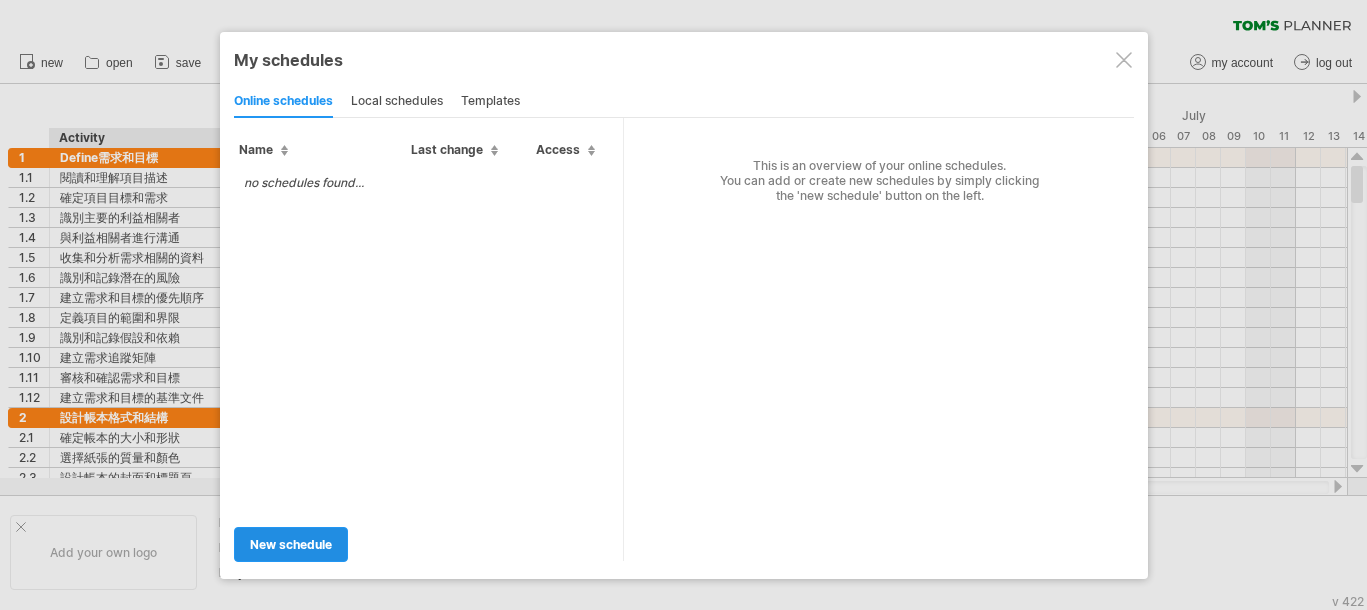 click on "new schedule" at bounding box center [291, 544] 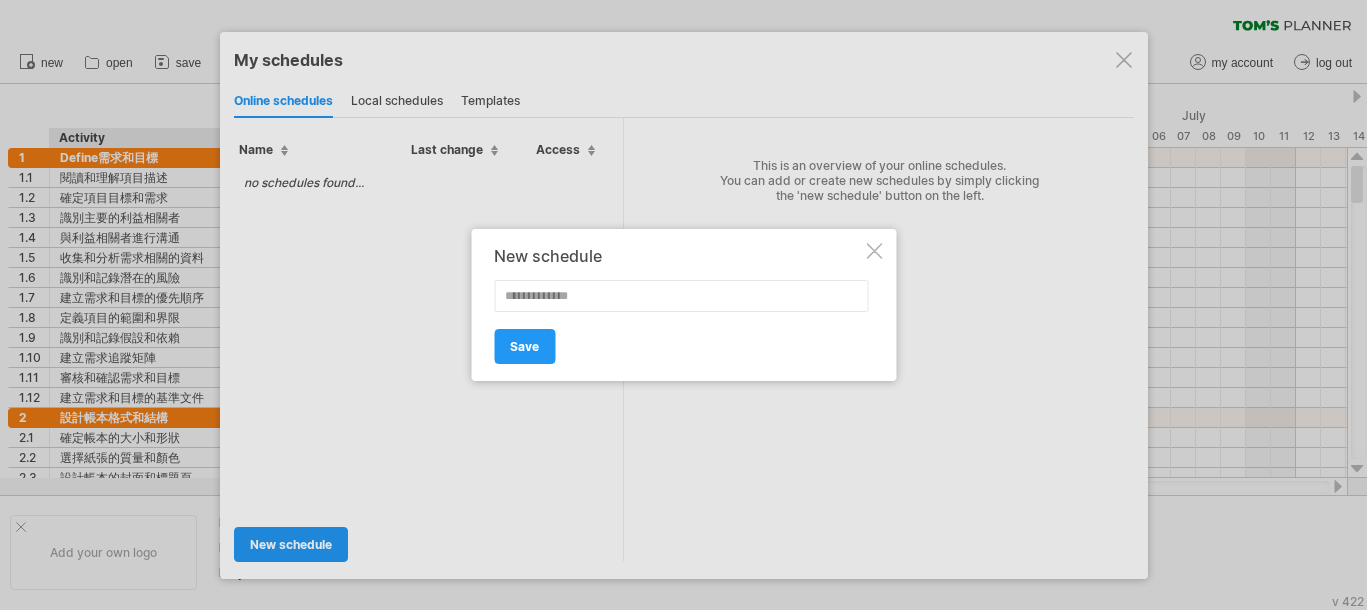 click on "New schedule Save" at bounding box center [683, 305] 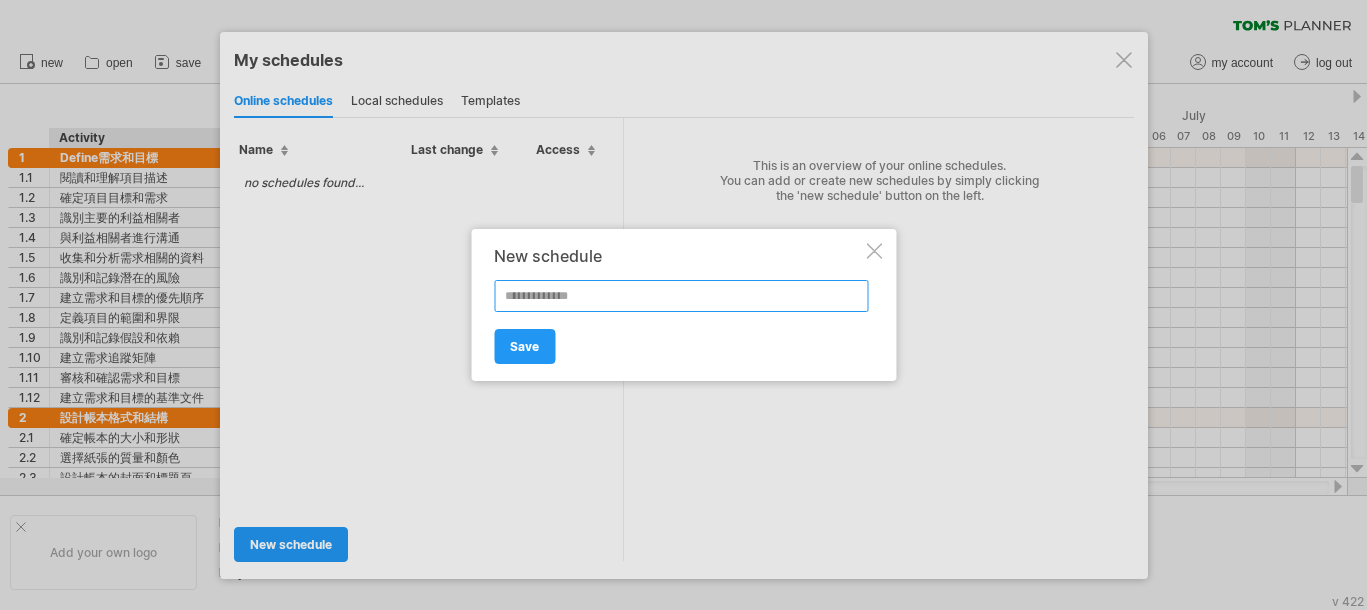 click at bounding box center [681, 296] 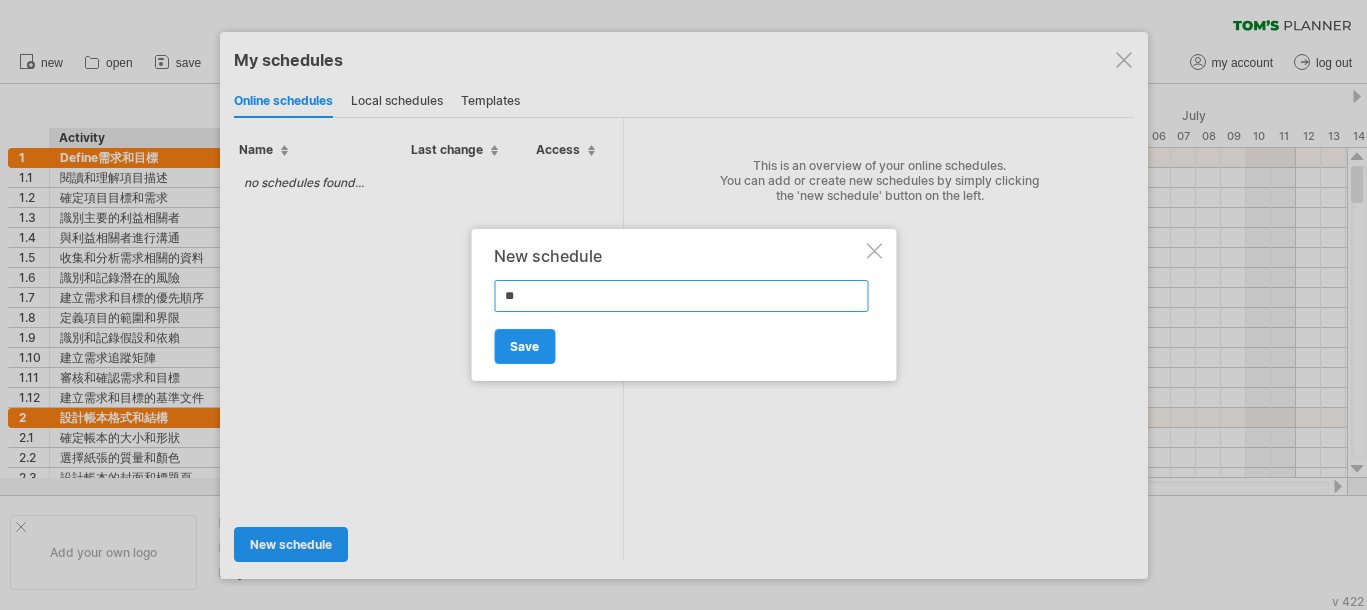 type on "**" 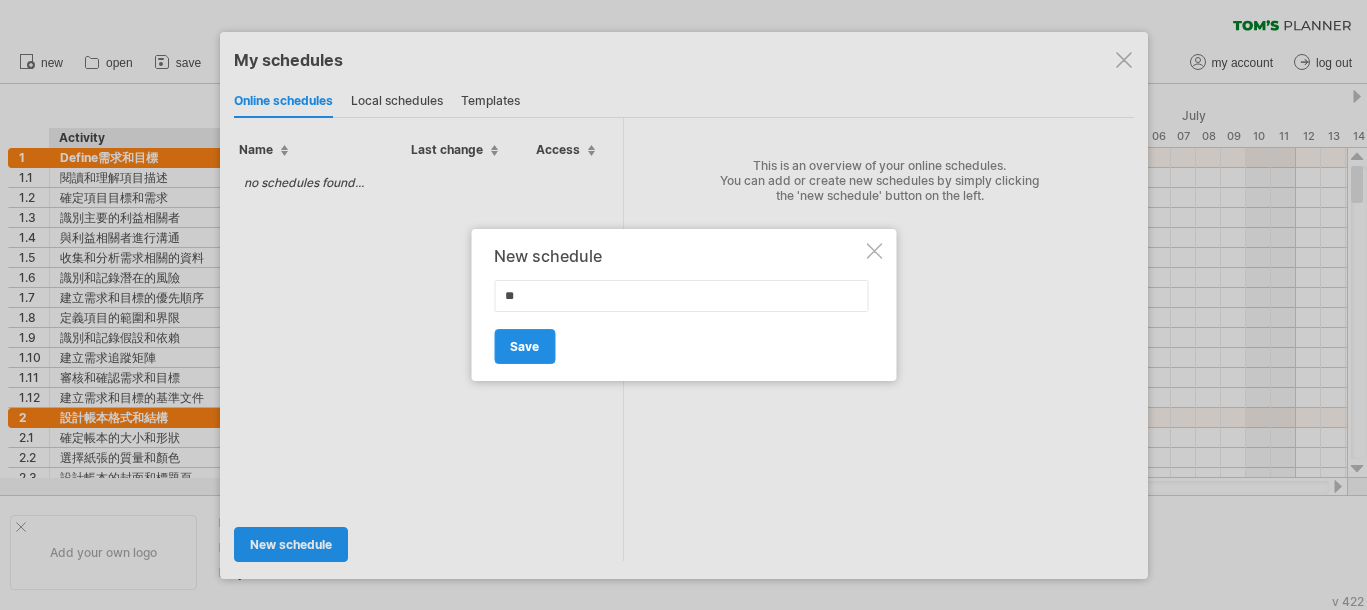 click on "Save" at bounding box center [524, 346] 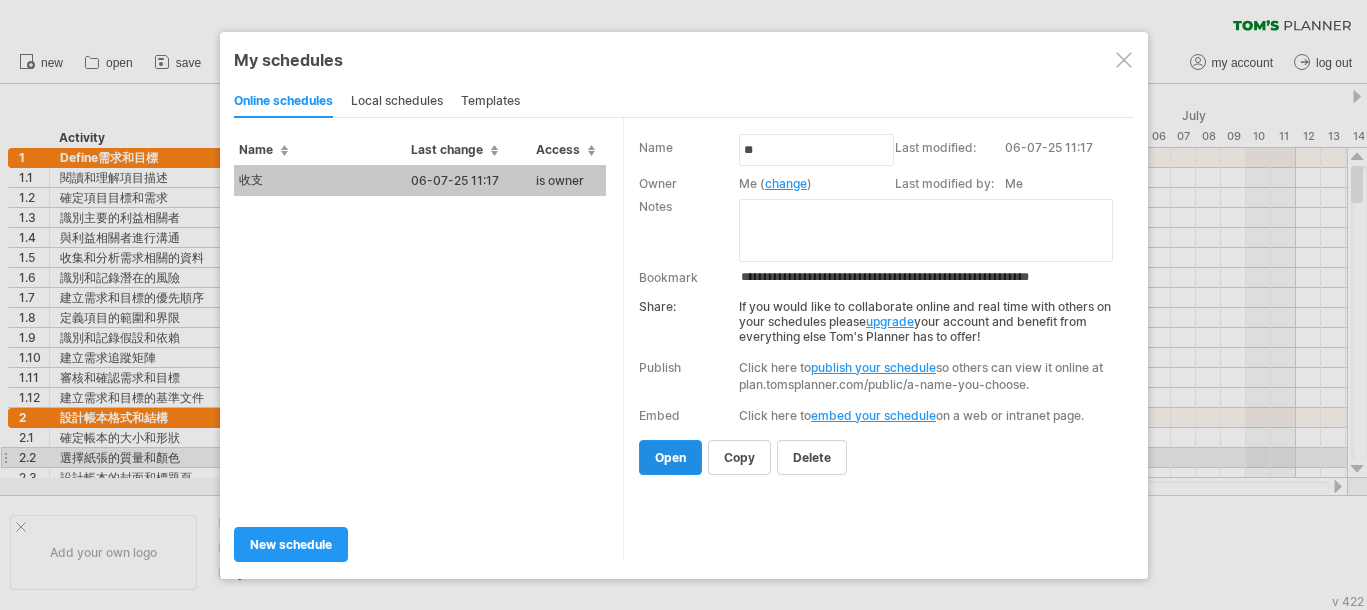click on "open" at bounding box center [670, 457] 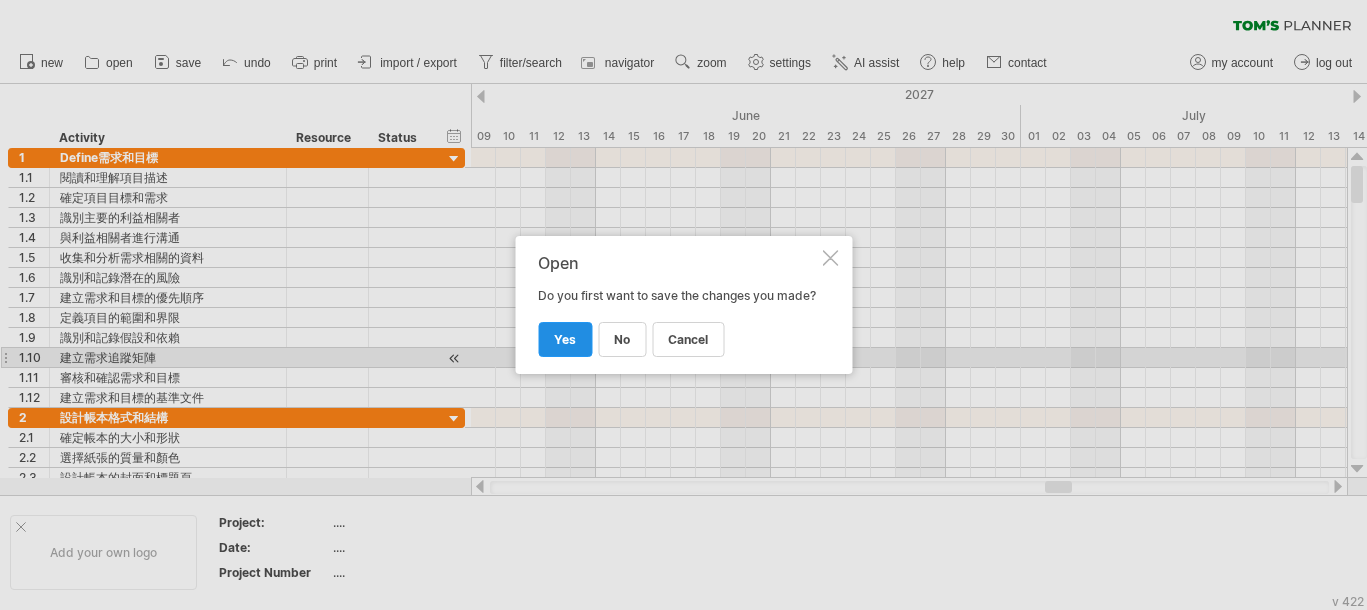 click on "yes" at bounding box center (565, 339) 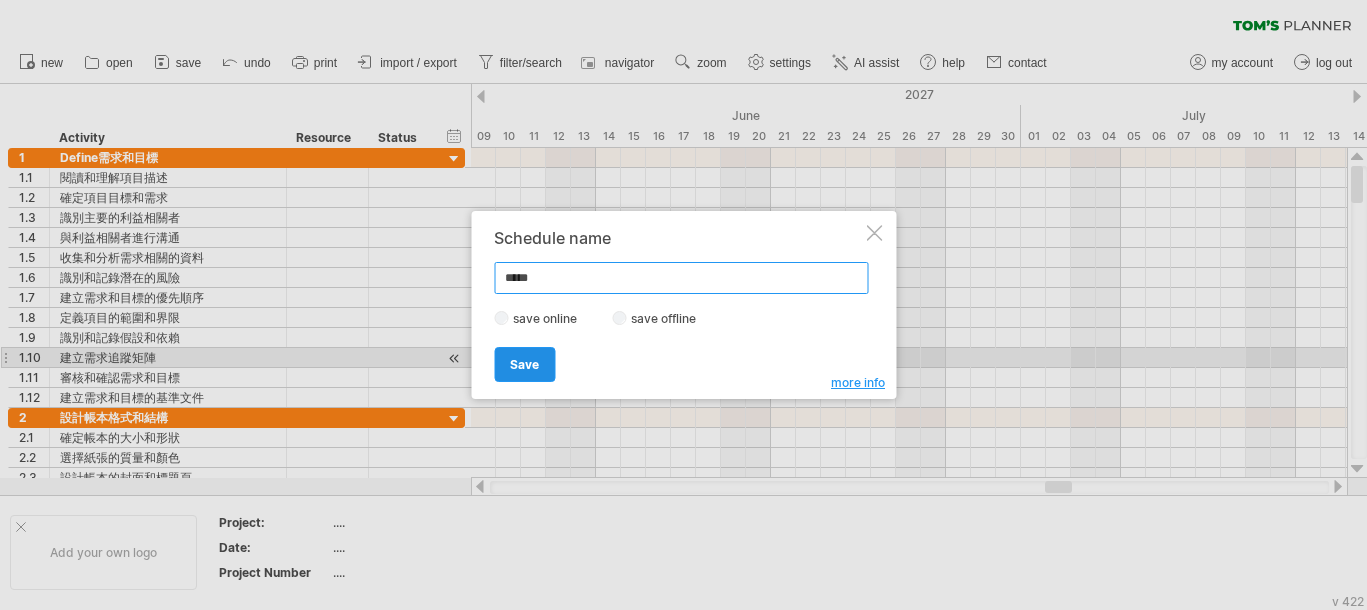 type on "*****" 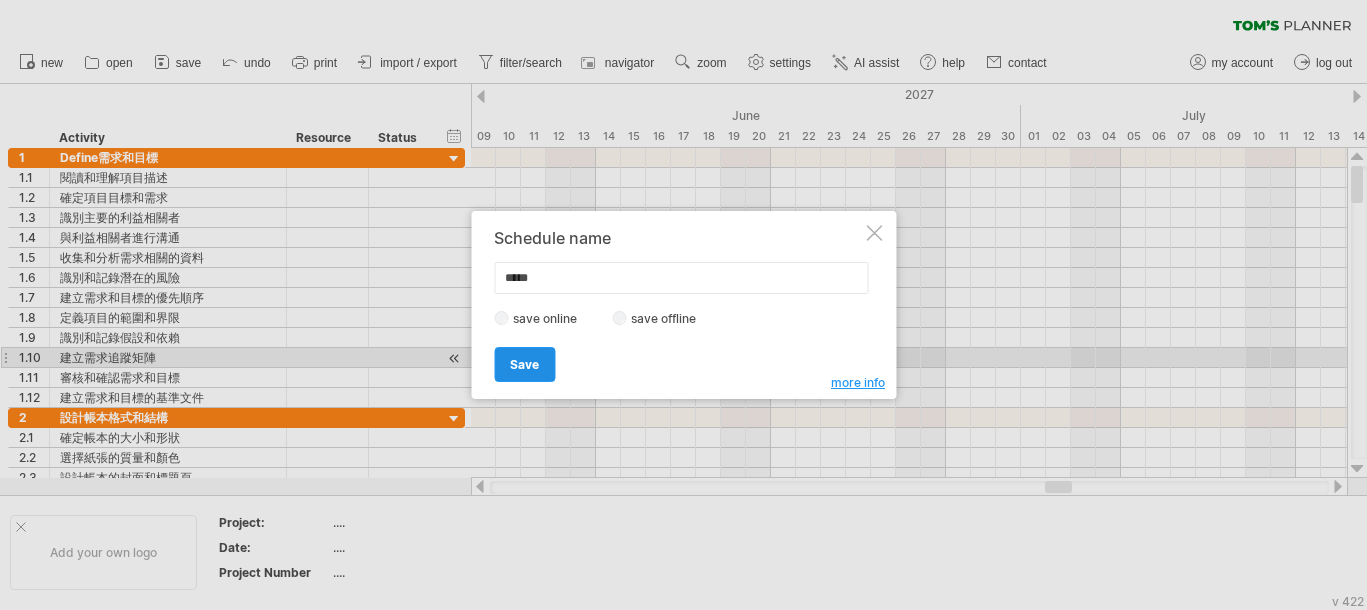 click on "Save" at bounding box center [524, 364] 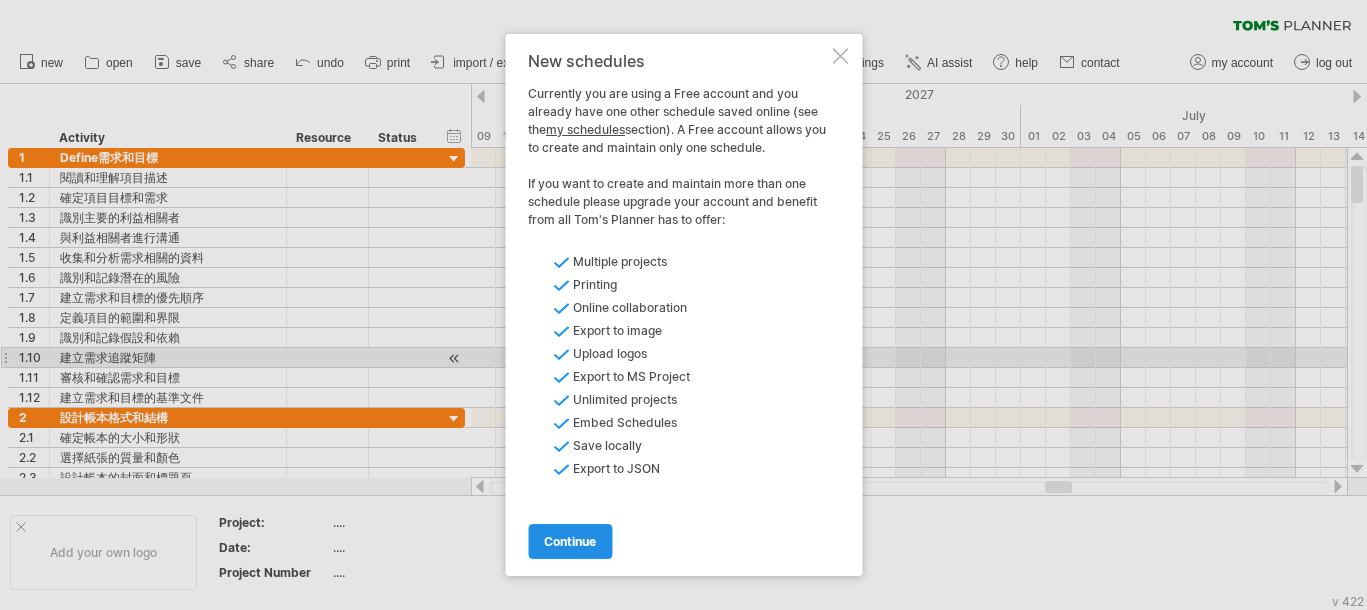 click on "continue" at bounding box center [570, 541] 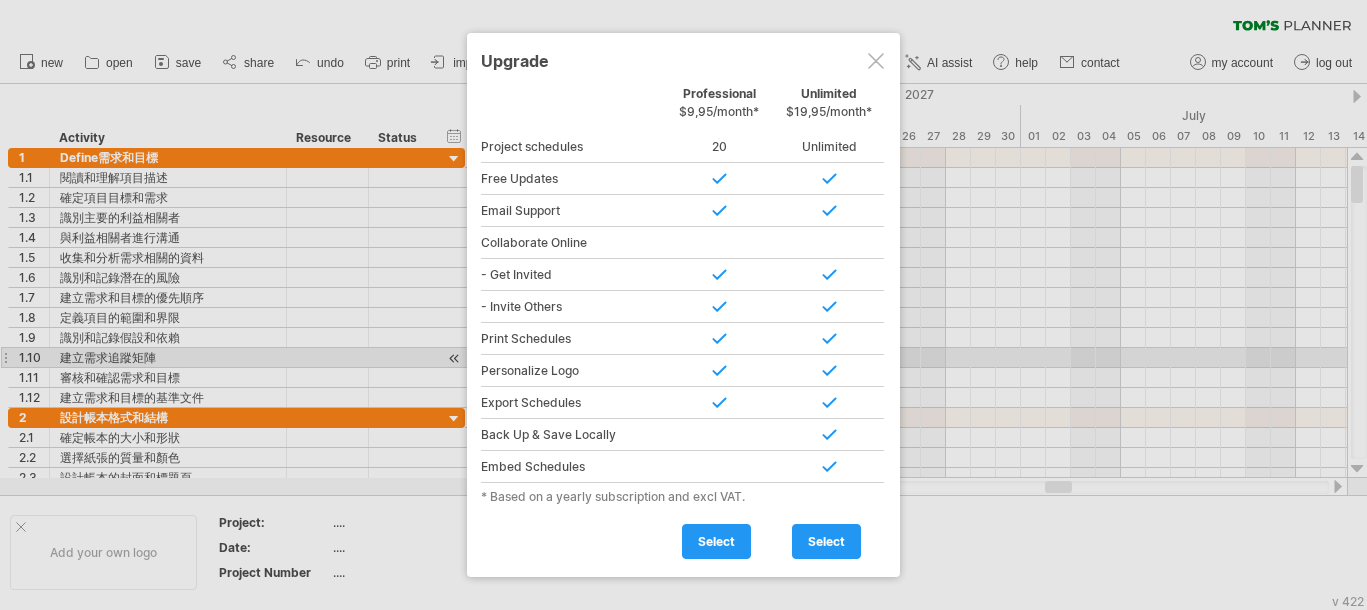 click at bounding box center (876, 61) 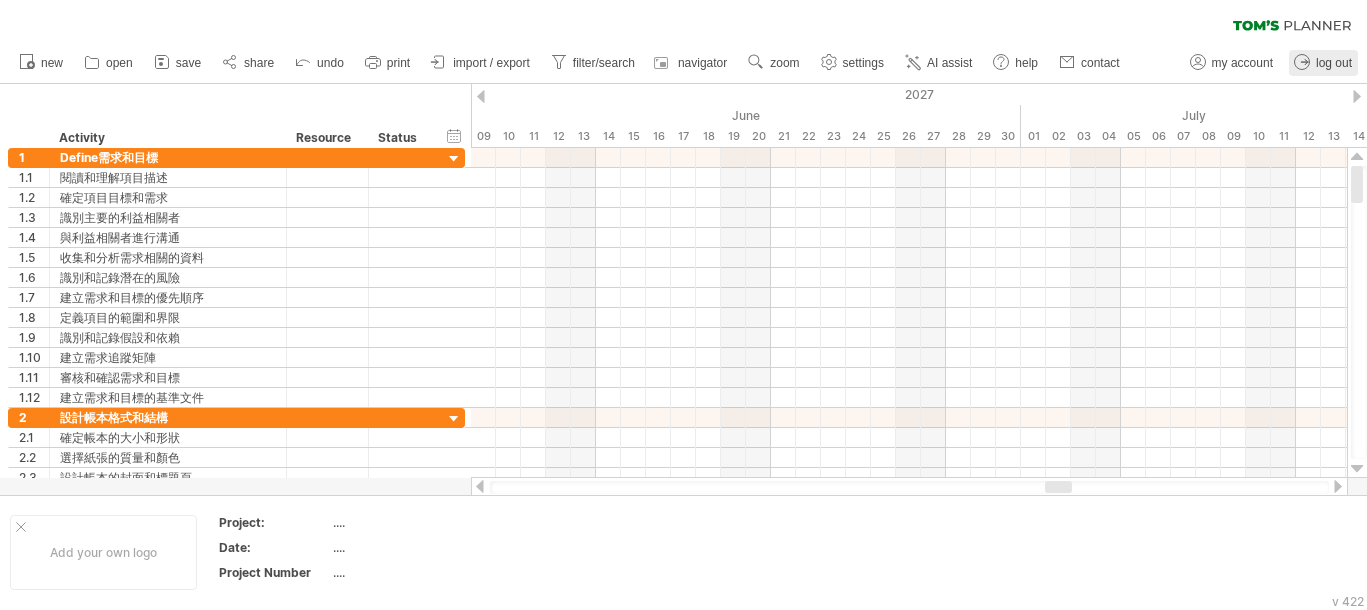 click on "log out" at bounding box center [1334, 63] 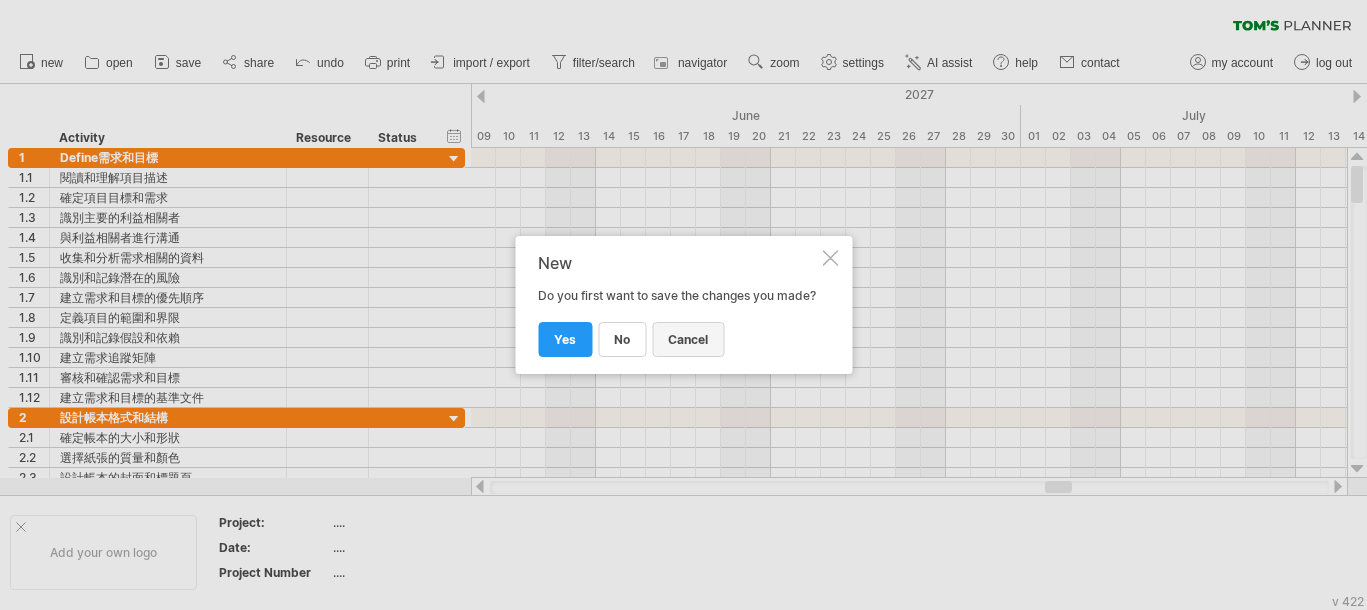 click on "cancel" at bounding box center [688, 339] 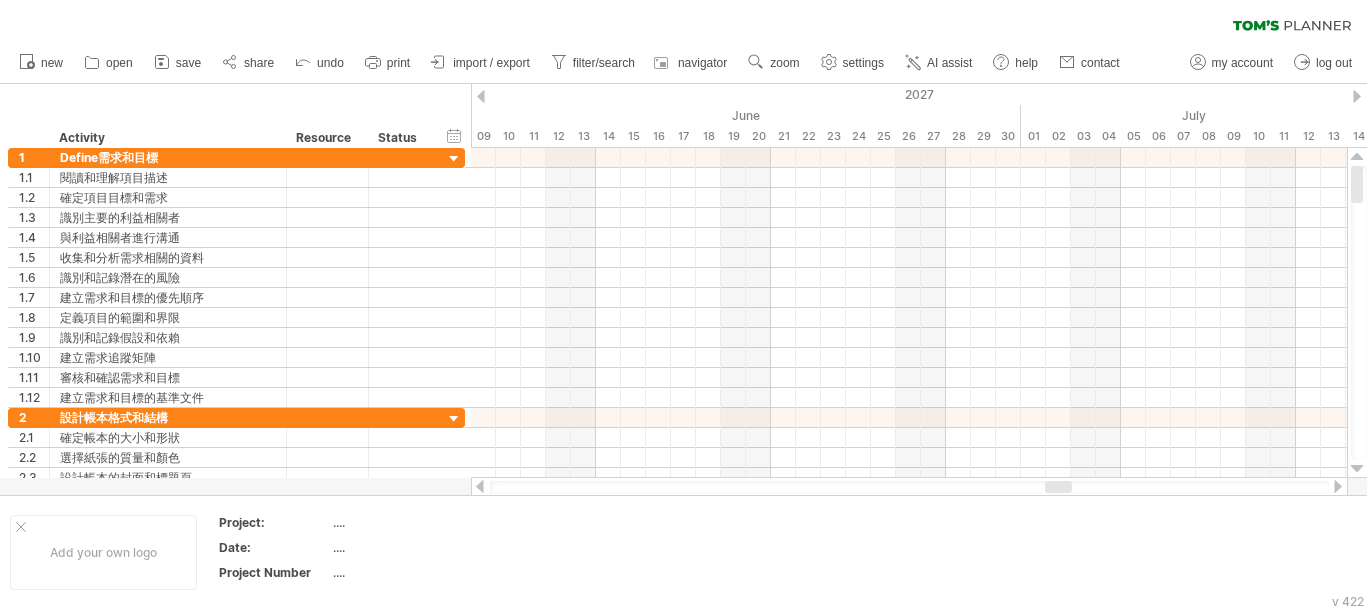 click at bounding box center (1318, 25) 